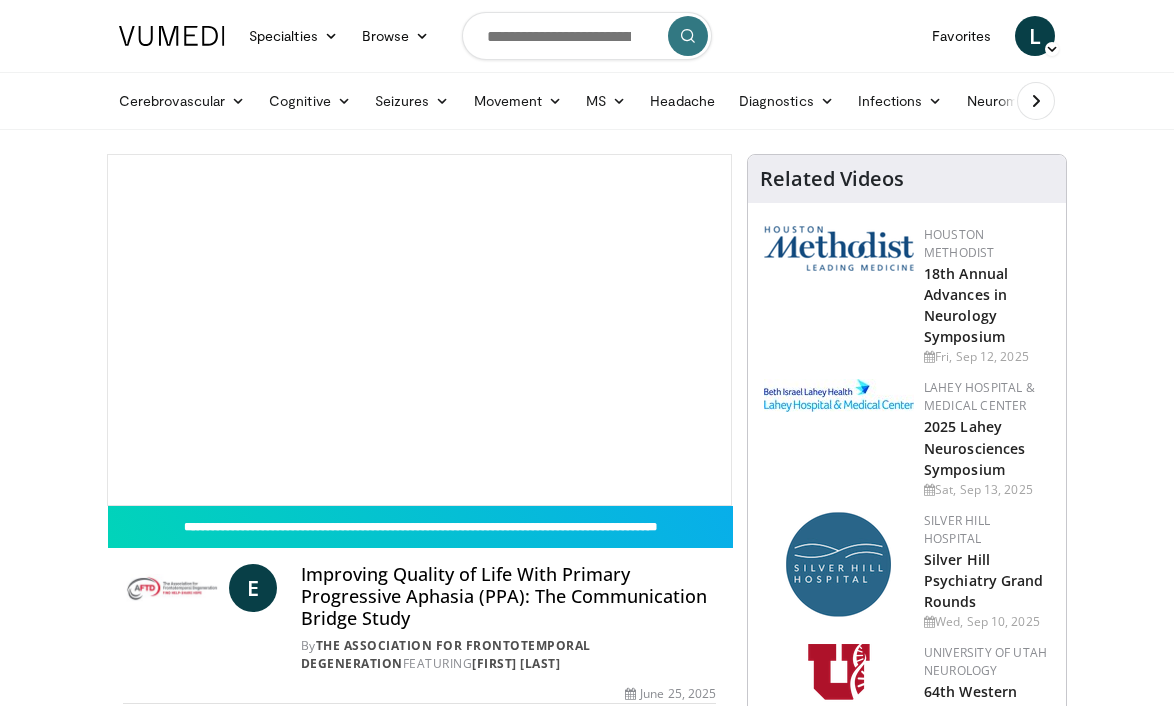 scroll, scrollTop: 0, scrollLeft: 0, axis: both 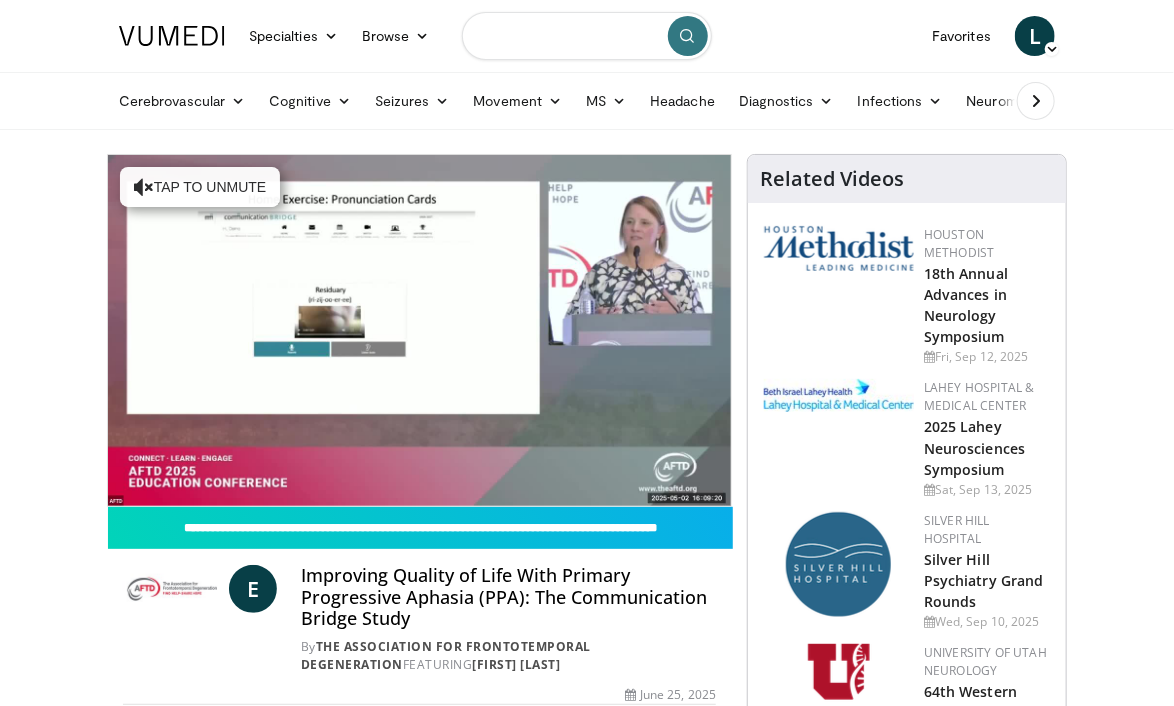 click at bounding box center [587, 36] 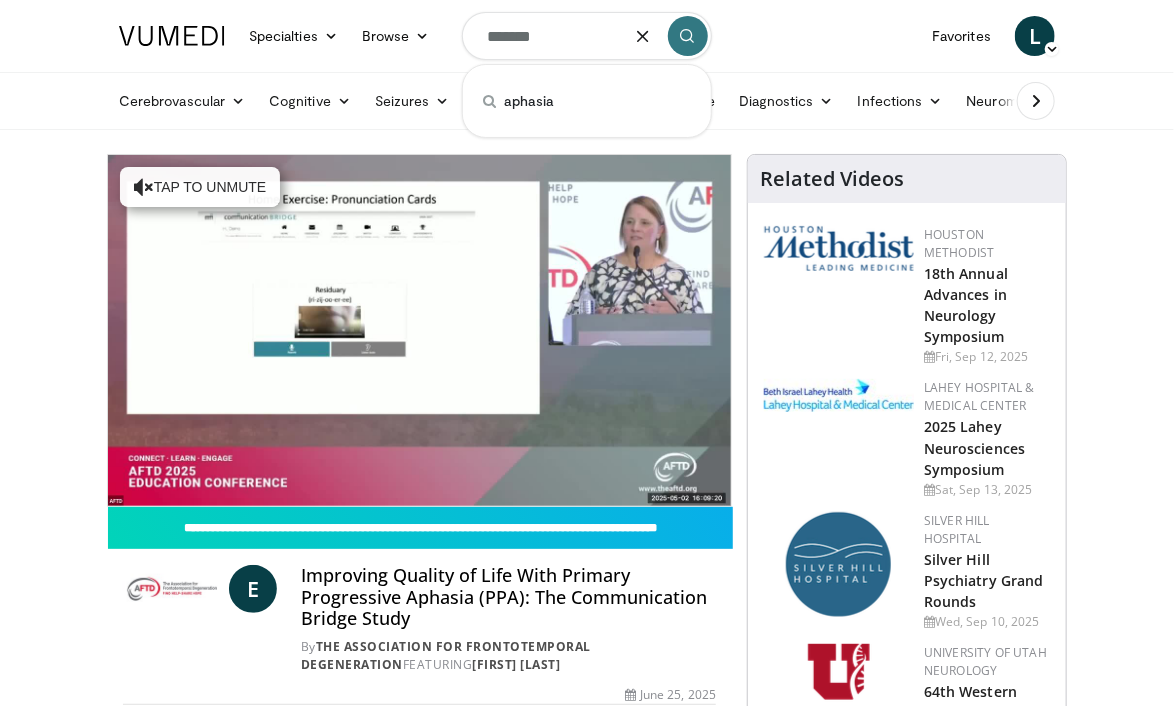 type on "*******" 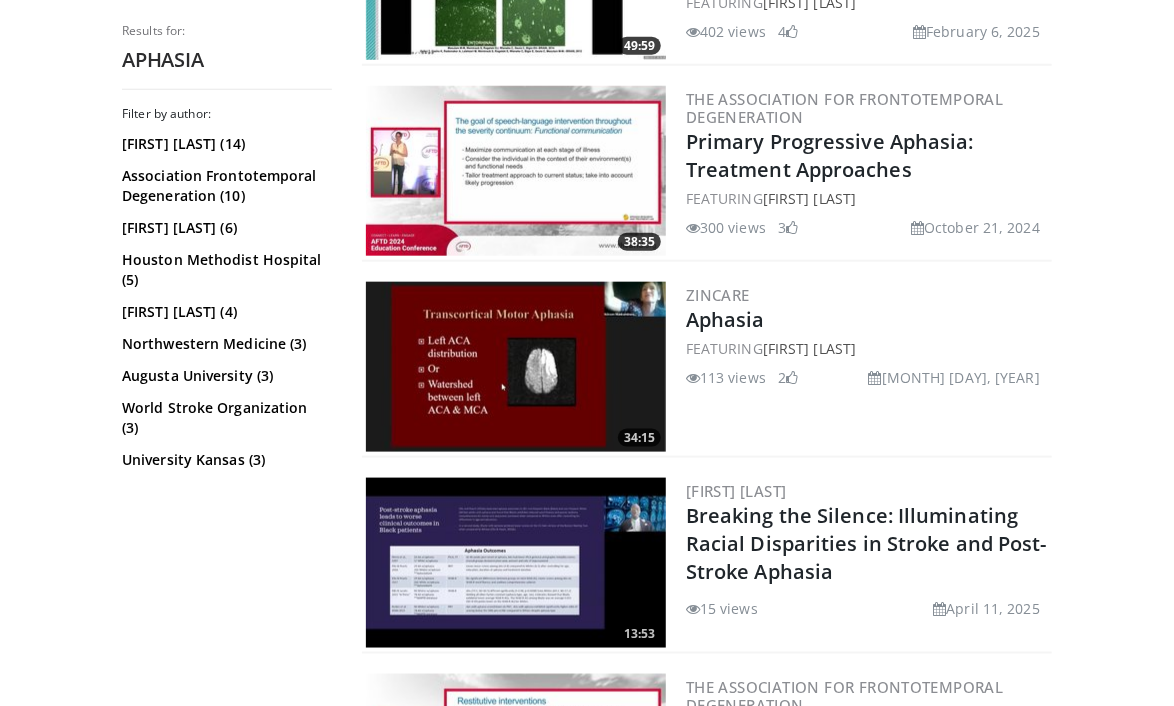 scroll, scrollTop: 728, scrollLeft: 0, axis: vertical 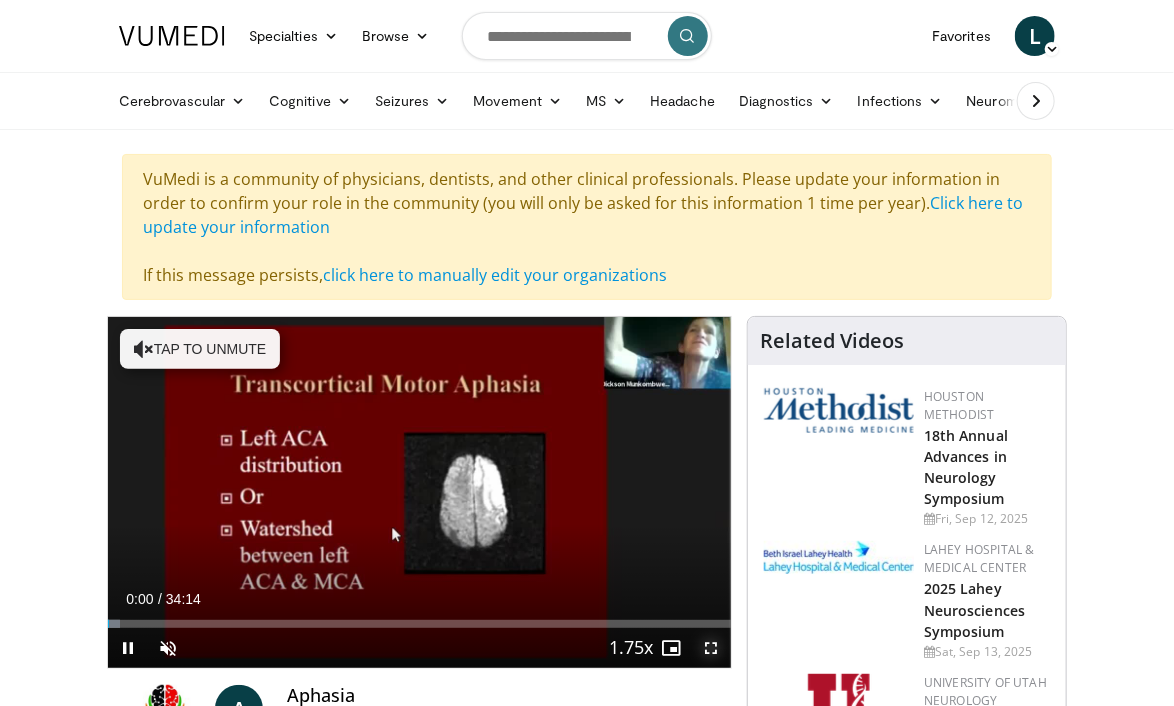 click at bounding box center (711, 648) 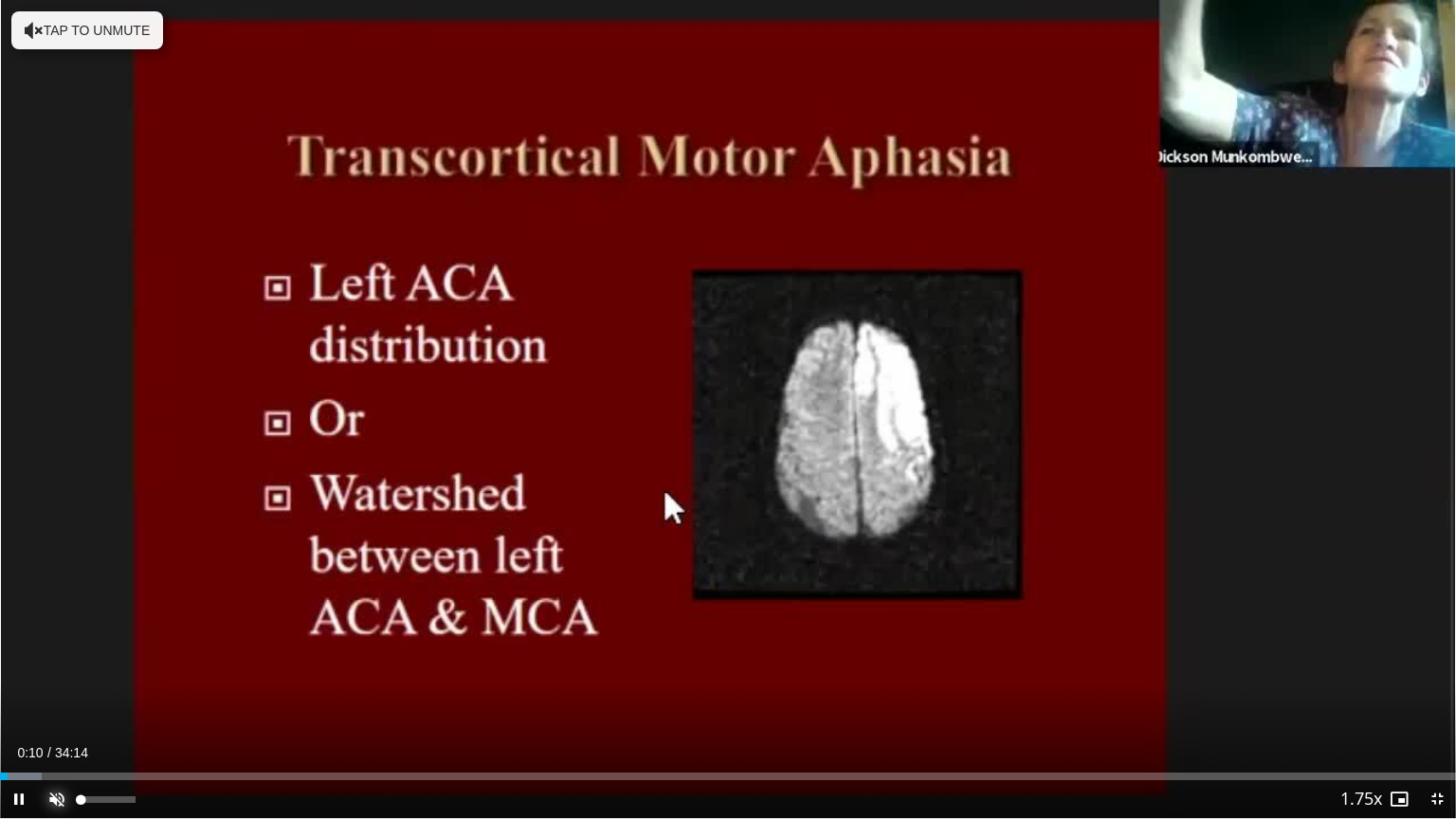 click at bounding box center [57, 799] 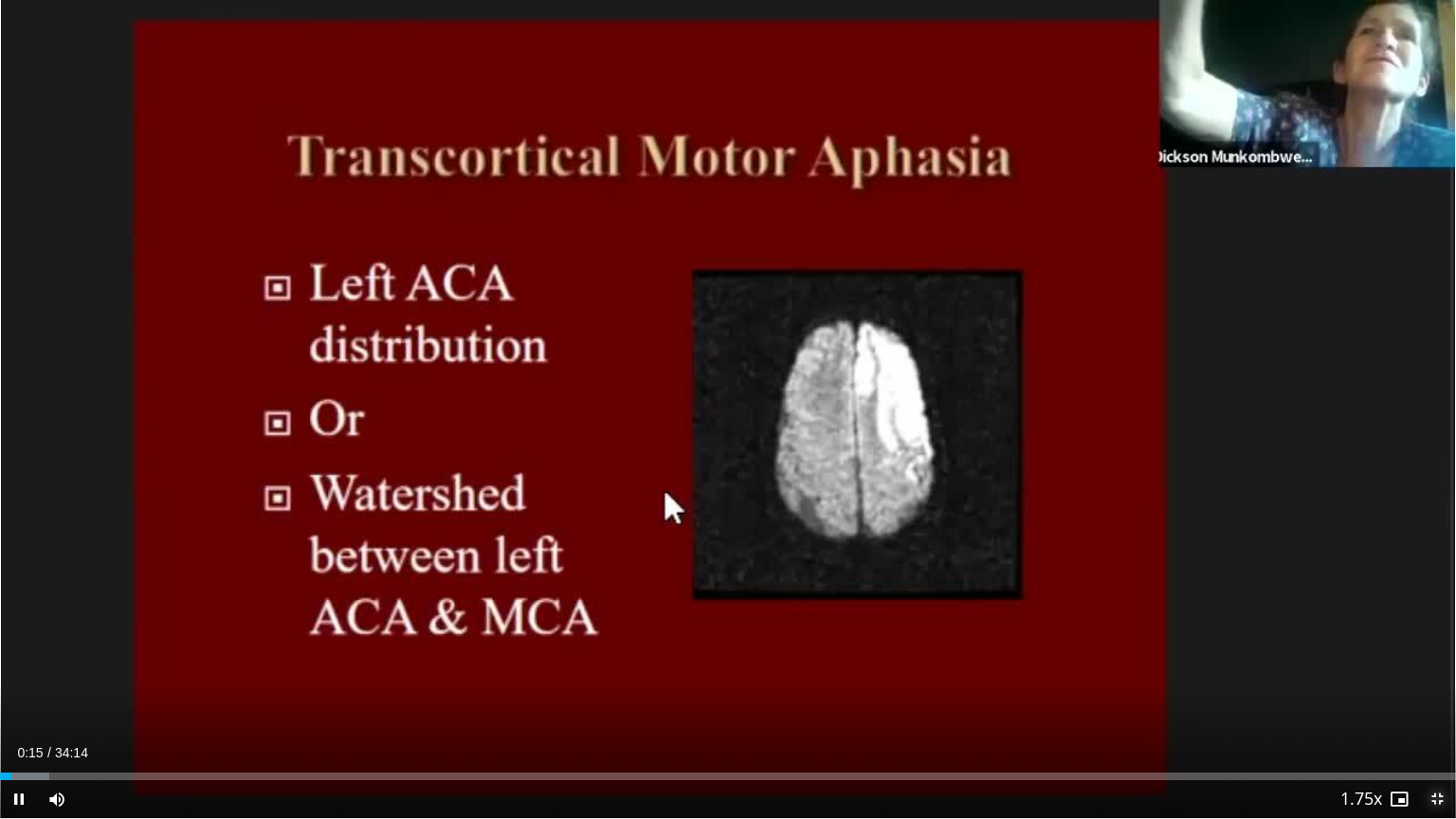 click at bounding box center (1437, 799) 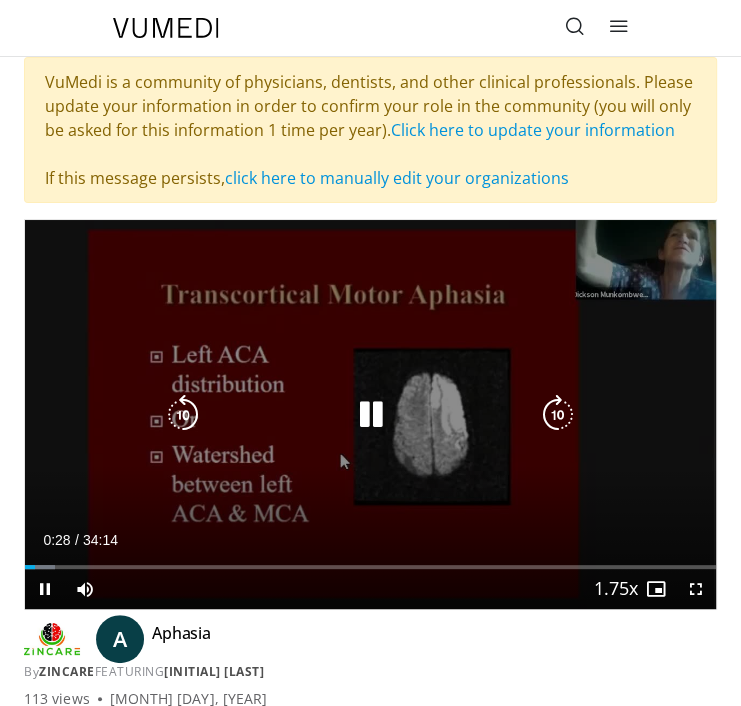 click at bounding box center [371, 415] 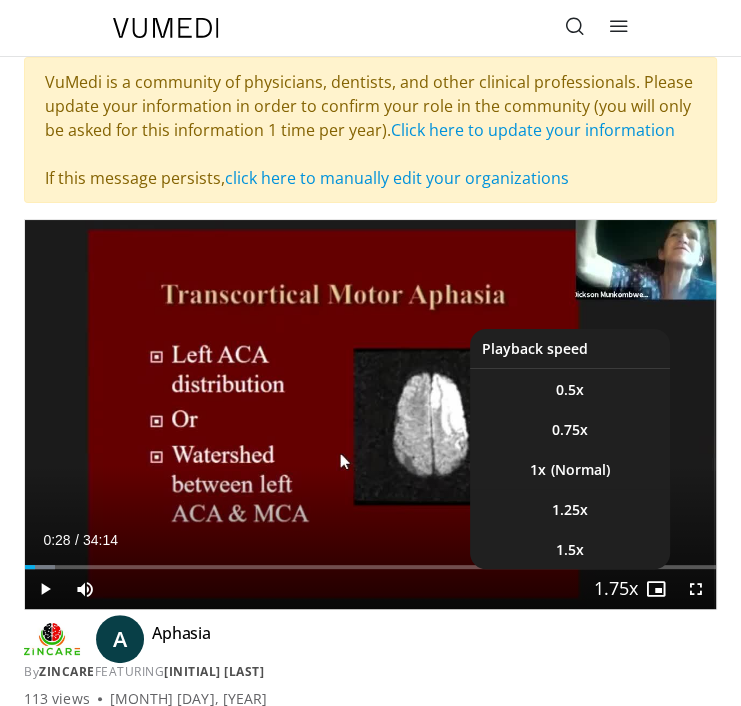 click at bounding box center [616, 590] 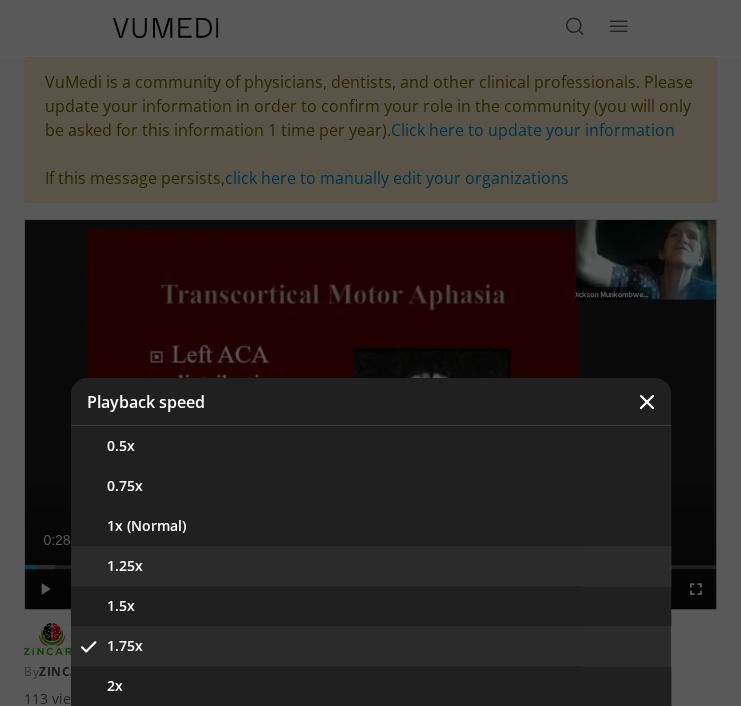 click on "1.25x" at bounding box center [371, 566] 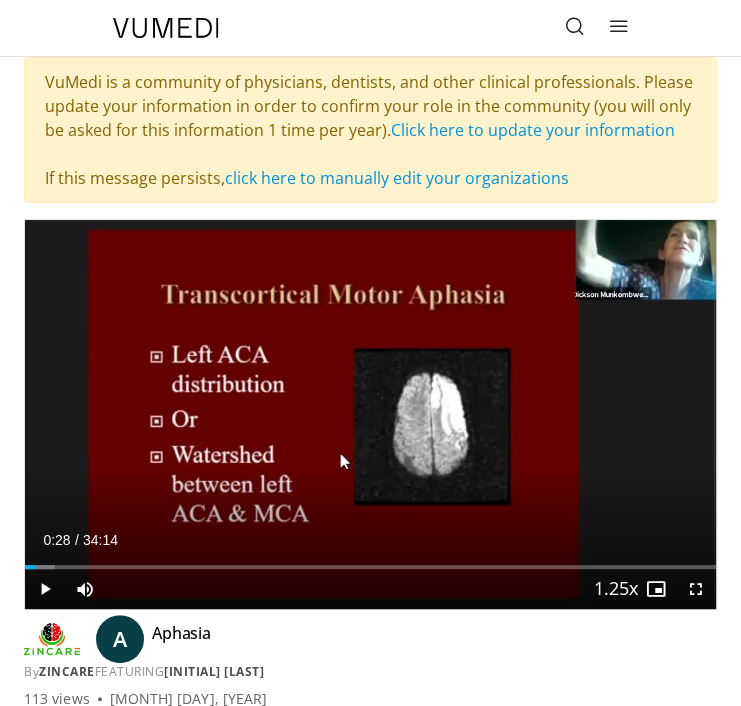 type 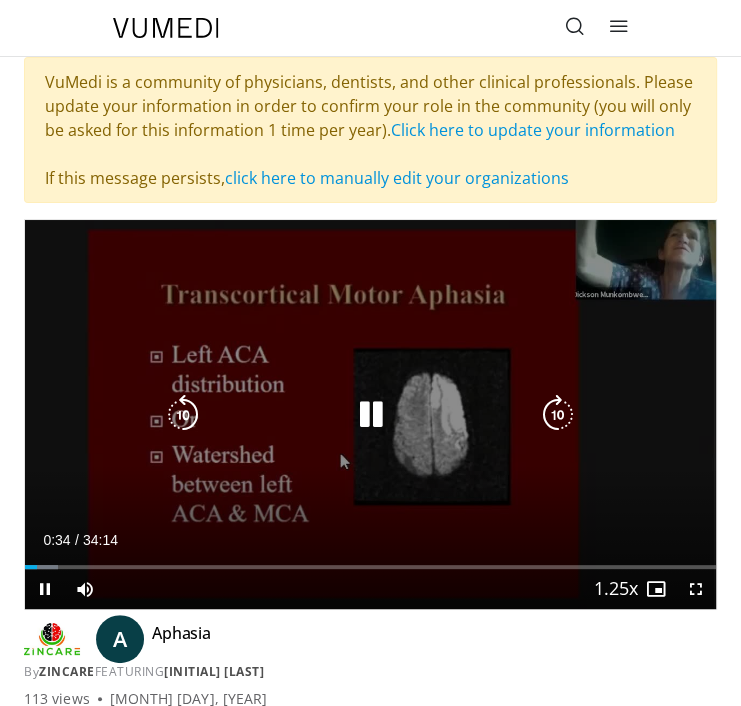 click at bounding box center [371, 415] 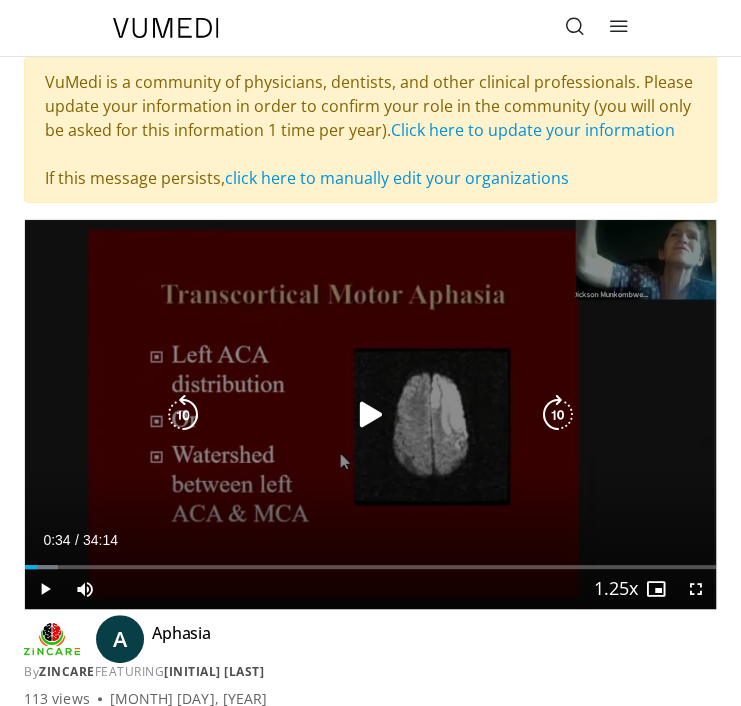 click on "10 seconds
Tap to unmute" at bounding box center [370, 414] 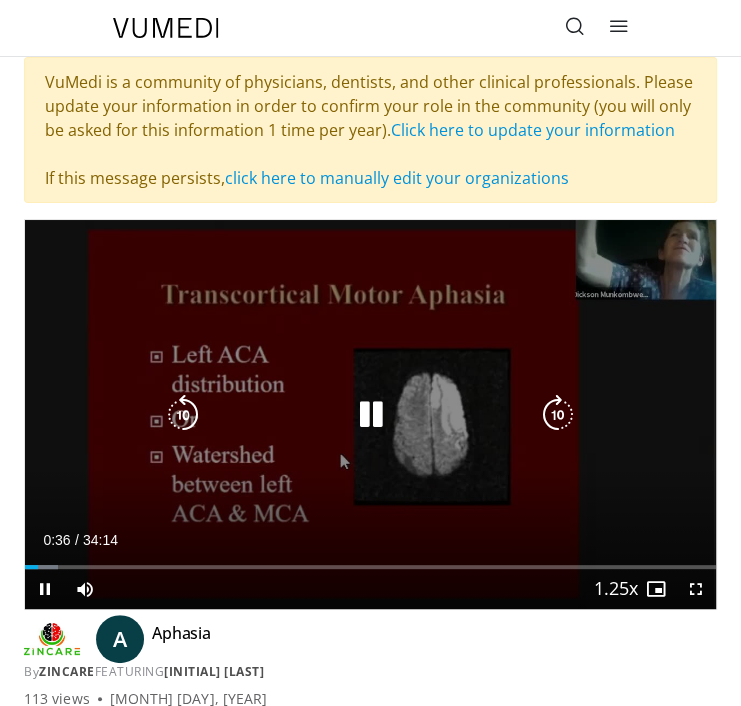 click on "10 seconds
Tap to unmute" at bounding box center (370, 414) 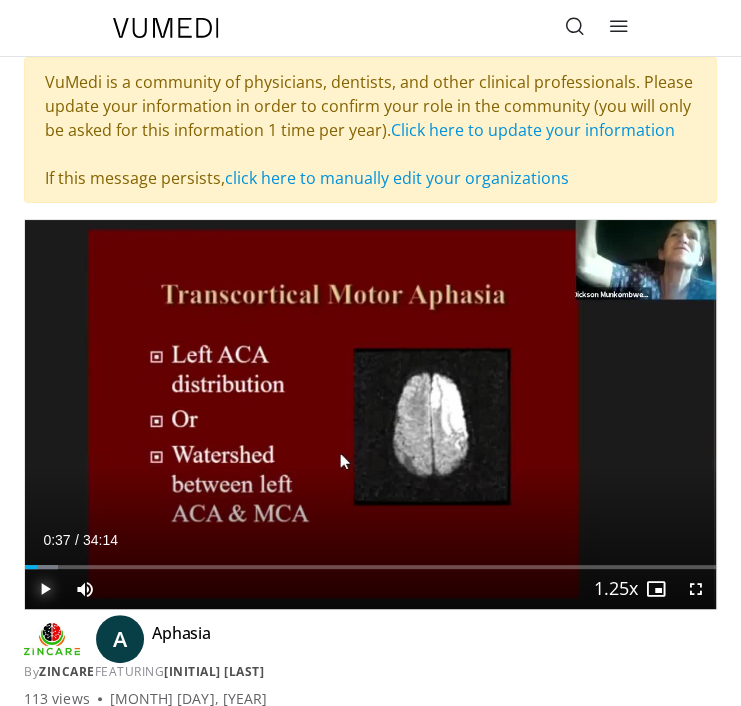 drag, startPoint x: 499, startPoint y: 342, endPoint x: 42, endPoint y: 585, distance: 517.5886 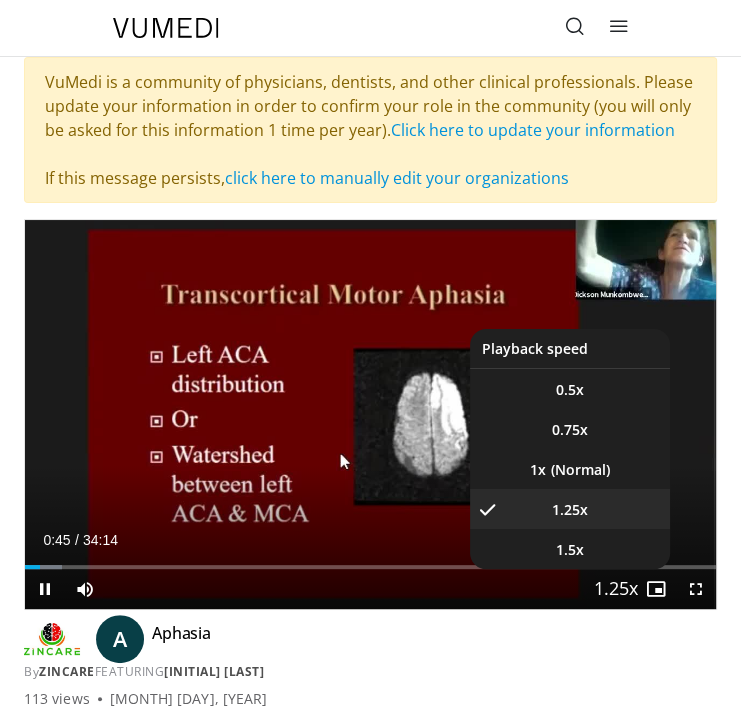 click at bounding box center [616, 590] 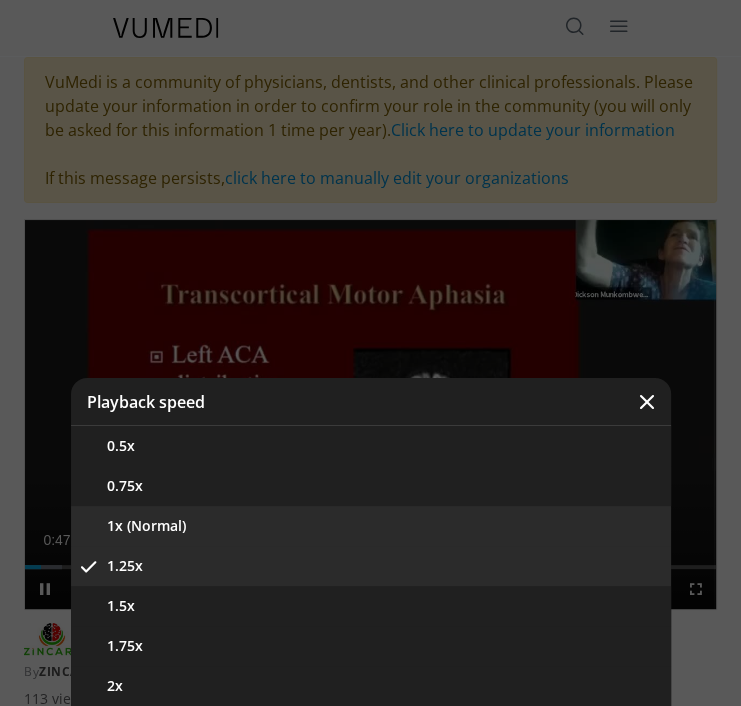 click on "1x (Normal)" at bounding box center [371, 526] 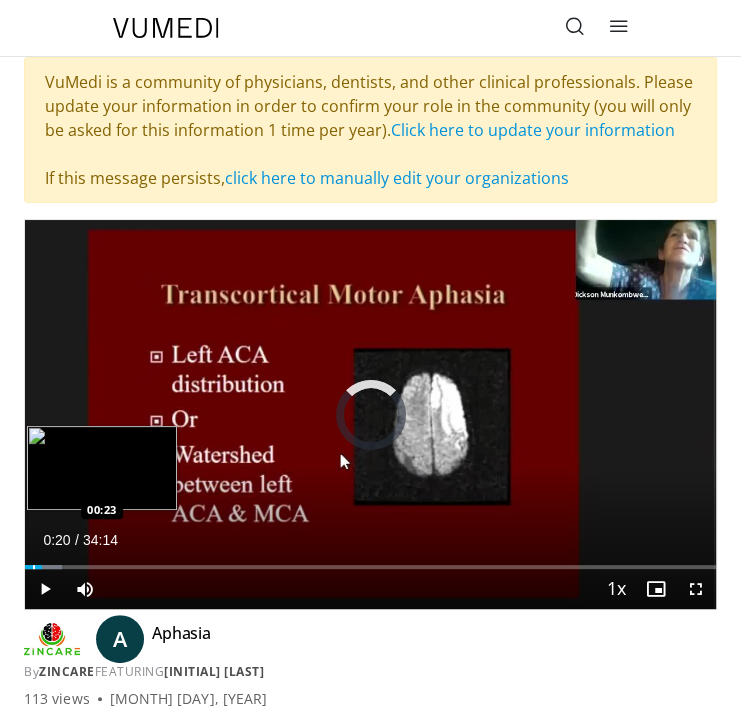 click on "Loaded :  5.35% 00:49 00:23" at bounding box center (370, 567) 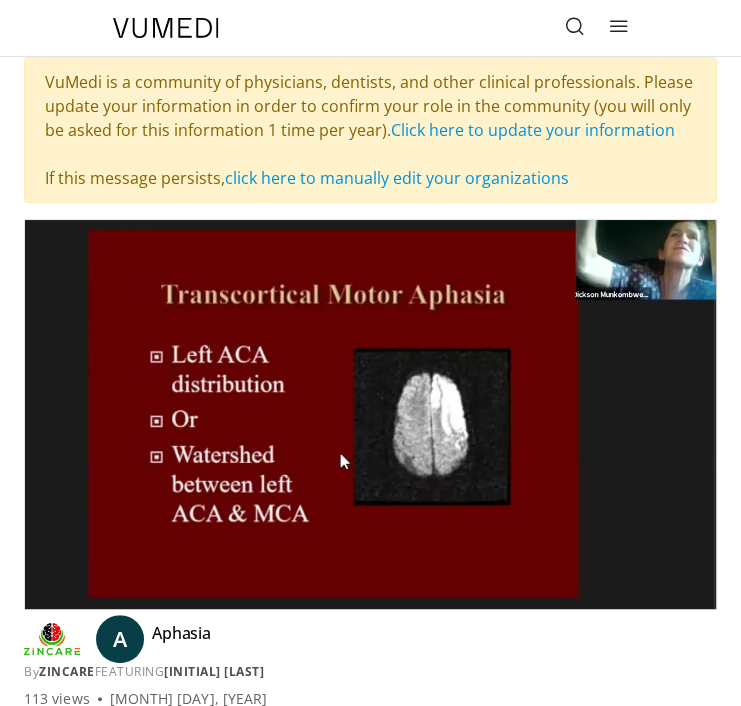 type 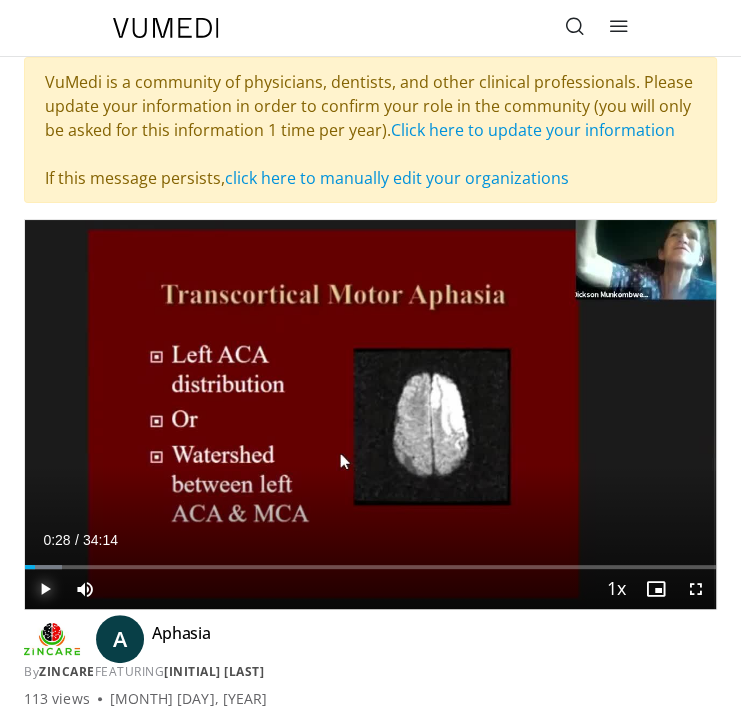 click at bounding box center (45, 589) 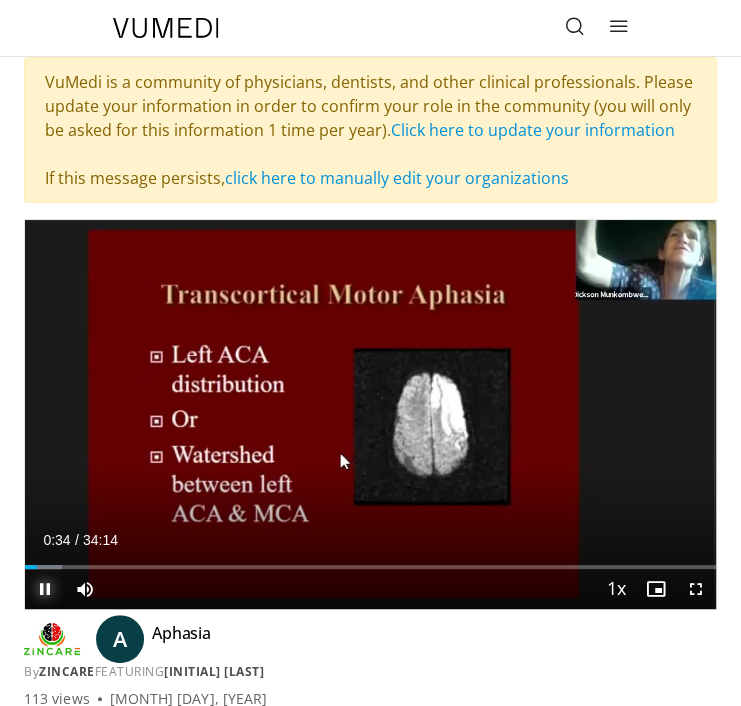 click at bounding box center [45, 589] 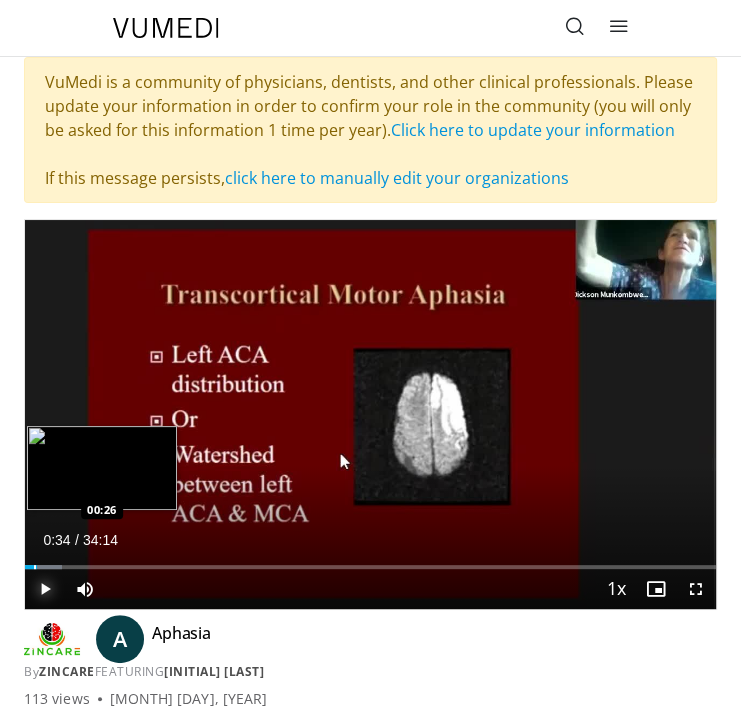 click at bounding box center [35, 567] 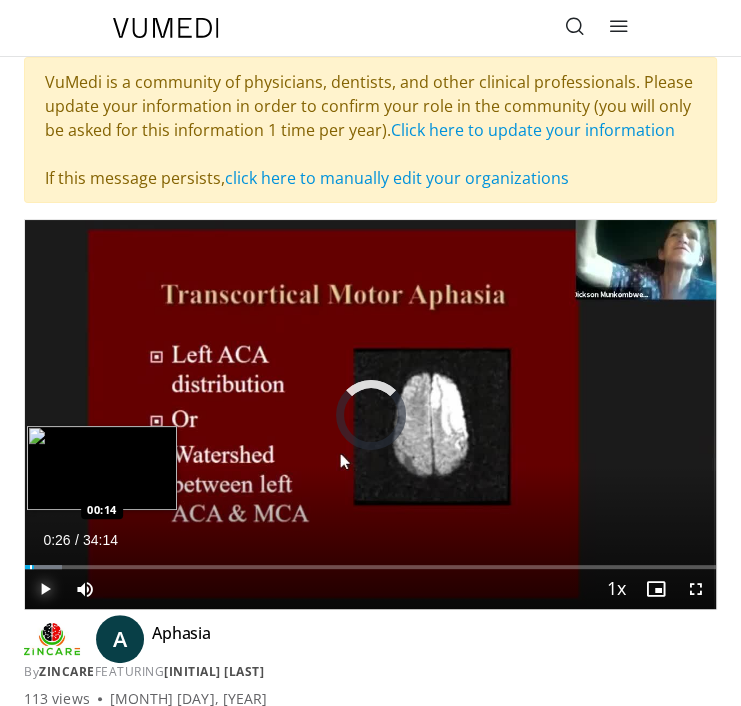 click at bounding box center (31, 567) 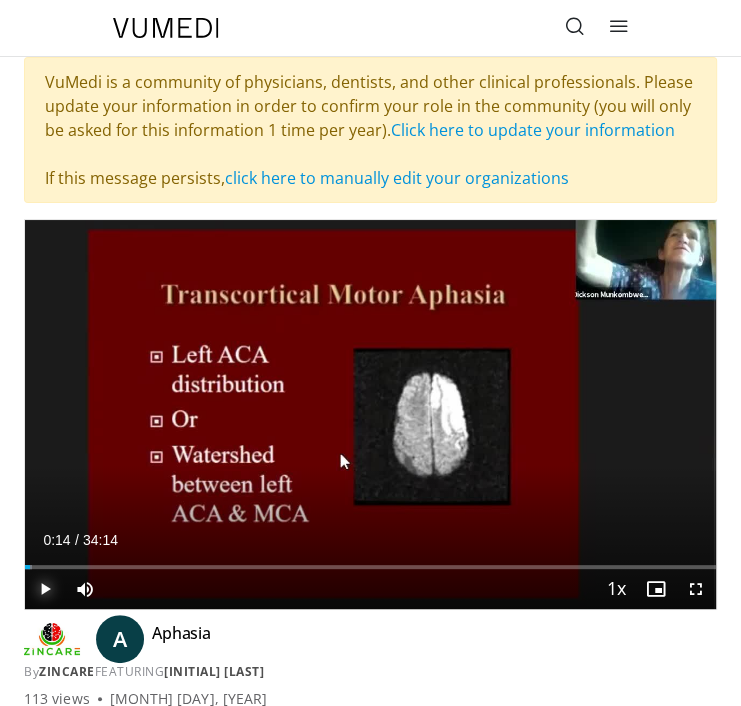 click at bounding box center [45, 589] 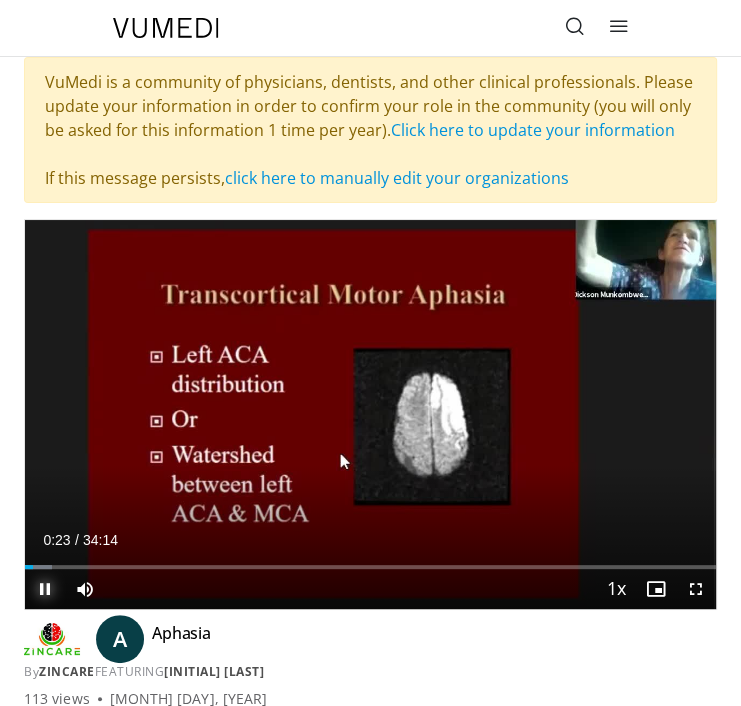 click at bounding box center (45, 589) 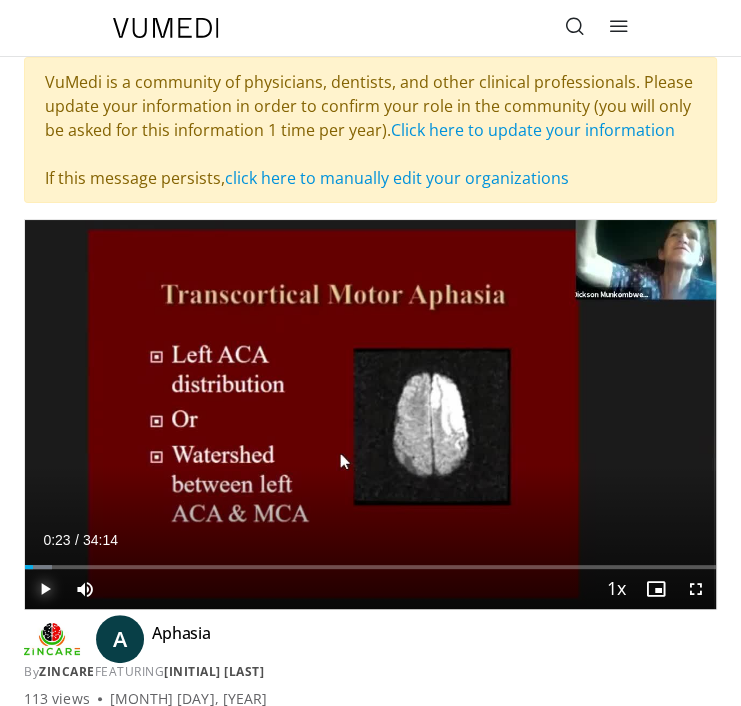 drag, startPoint x: 38, startPoint y: 569, endPoint x: 12, endPoint y: 565, distance: 26.305893 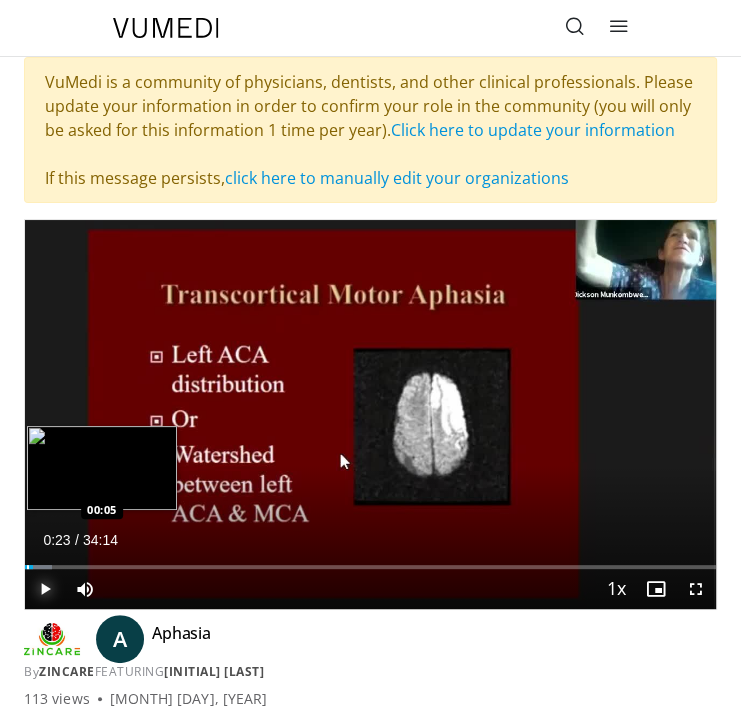 click at bounding box center (28, 567) 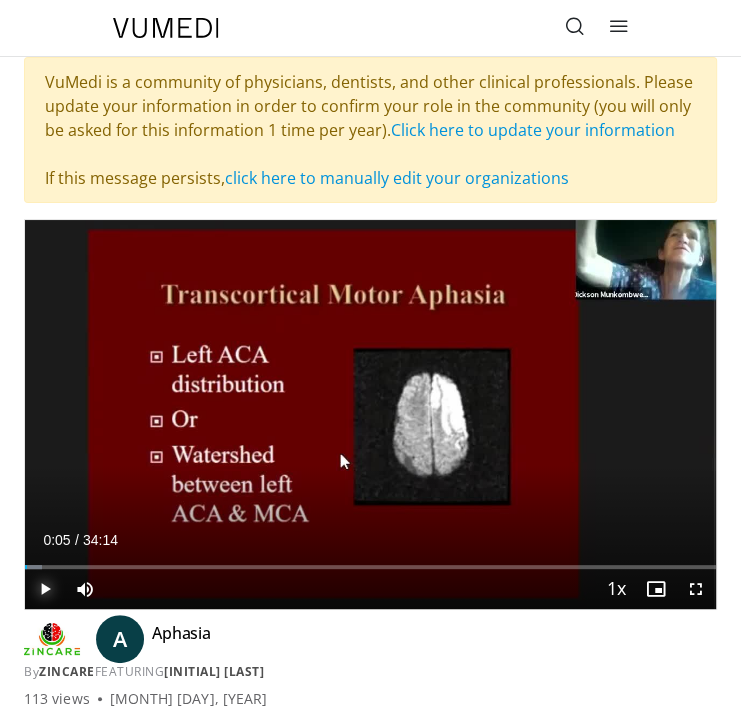 click at bounding box center [45, 589] 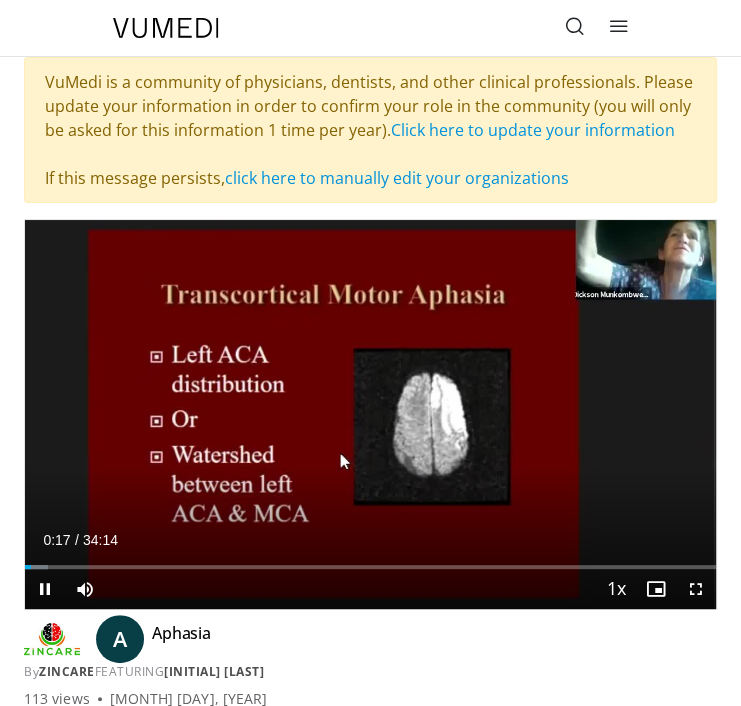 click on "**********" at bounding box center [370, 414] 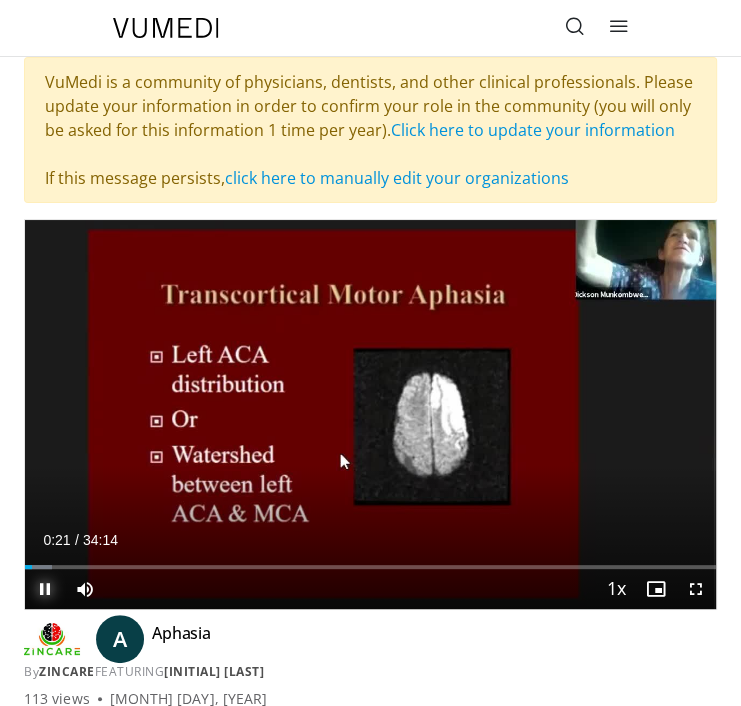 click at bounding box center [45, 589] 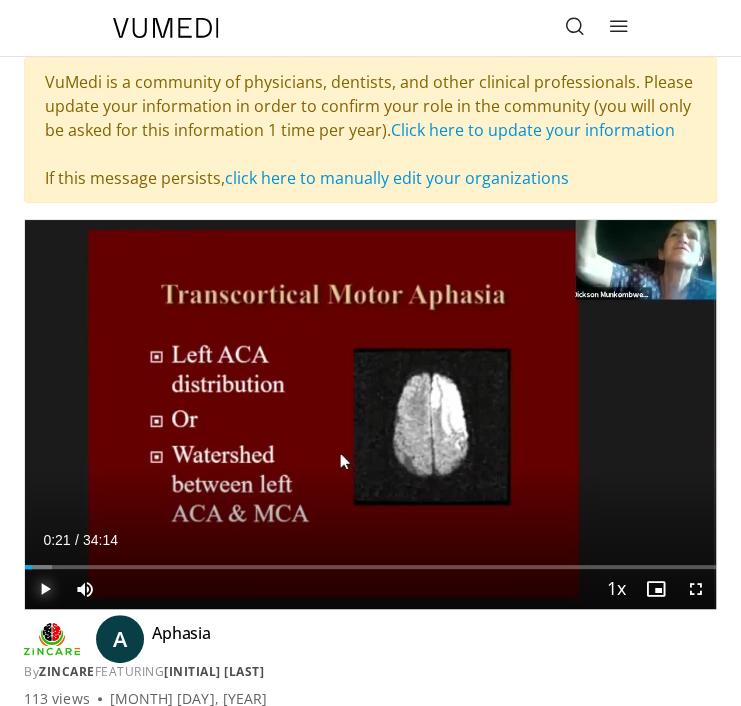 click at bounding box center (45, 589) 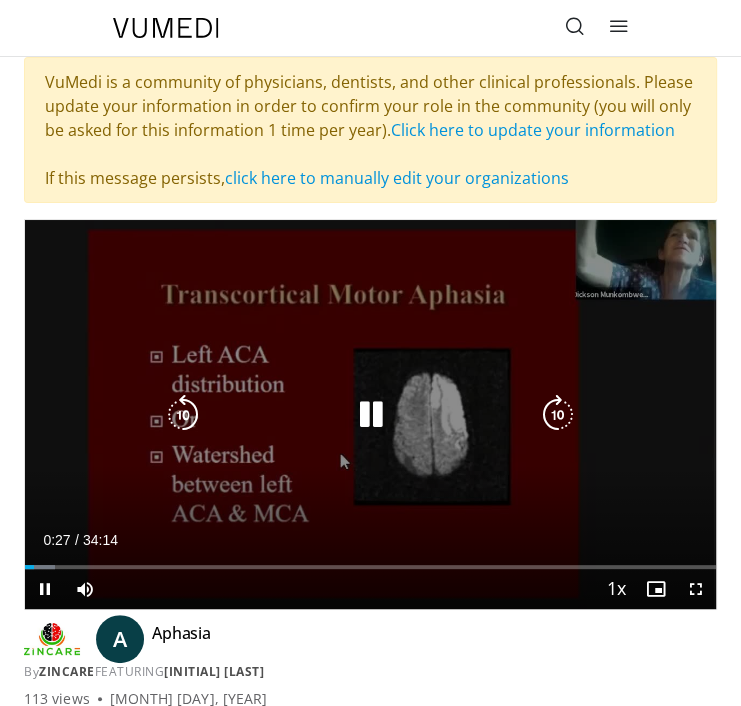 click at bounding box center (371, 415) 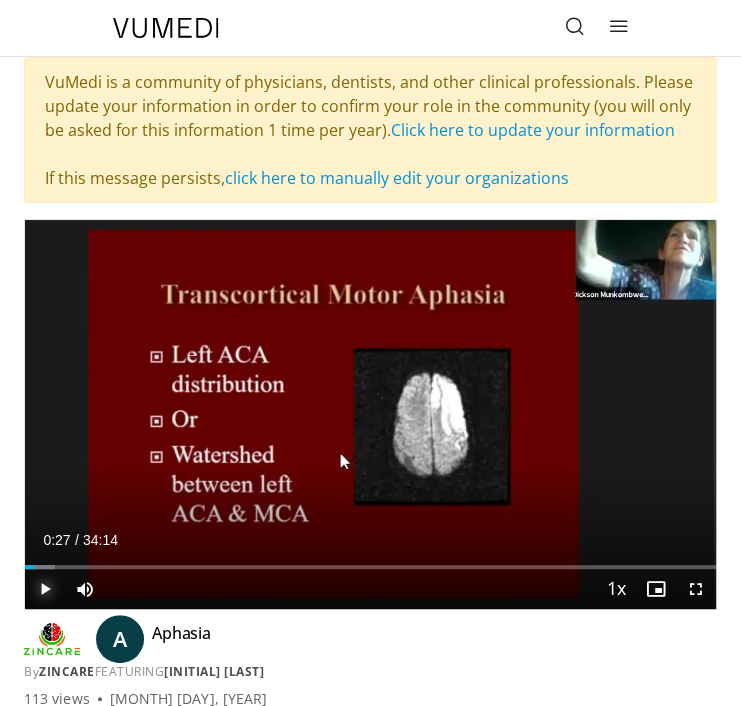 click at bounding box center [45, 589] 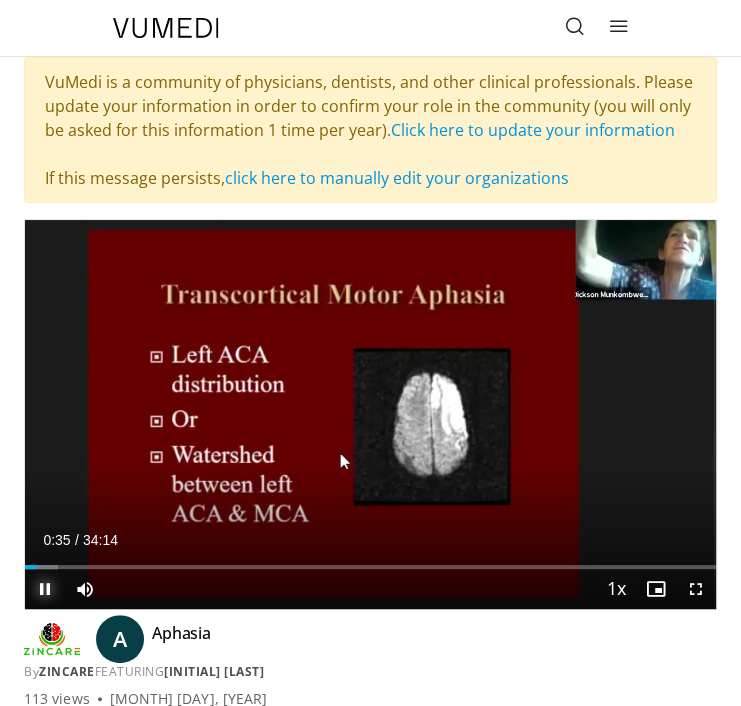 click at bounding box center (45, 589) 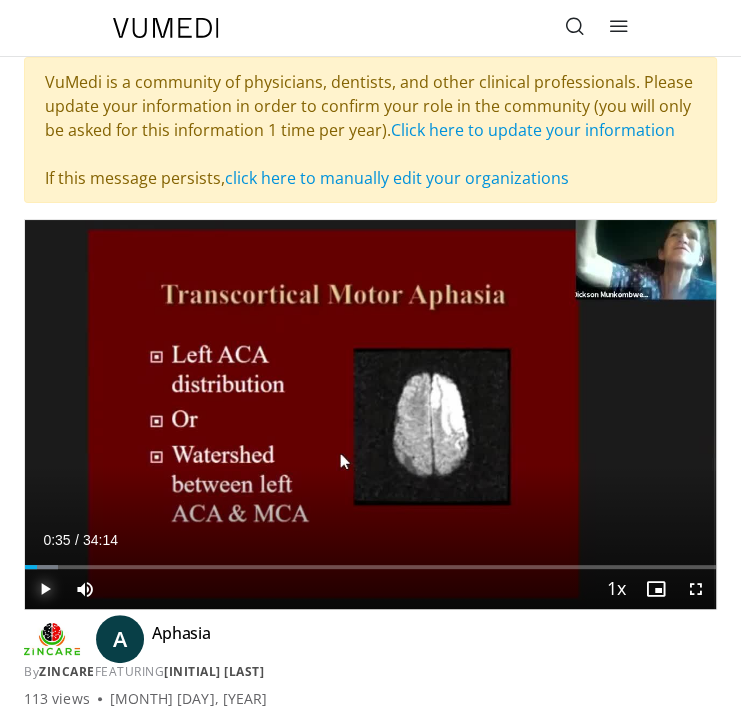 click at bounding box center [45, 589] 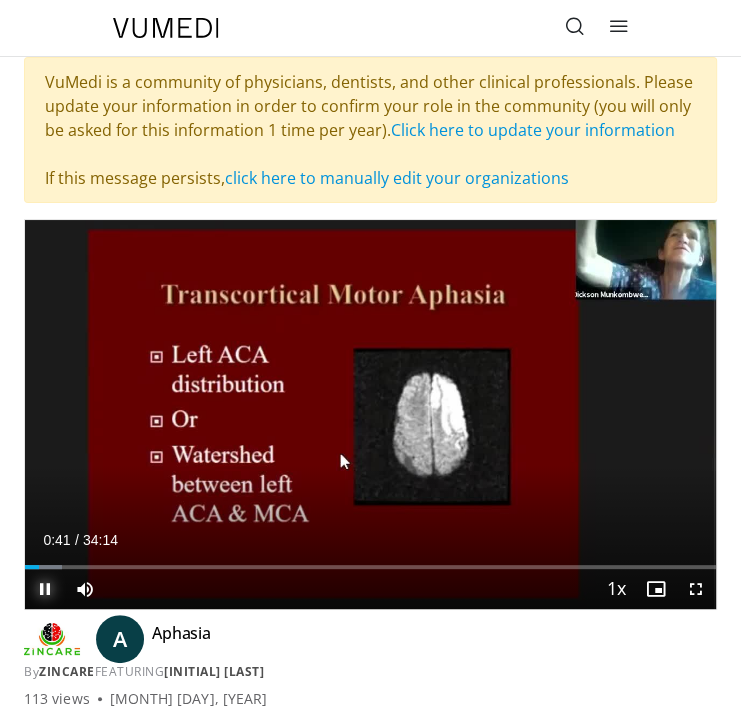 click at bounding box center [45, 589] 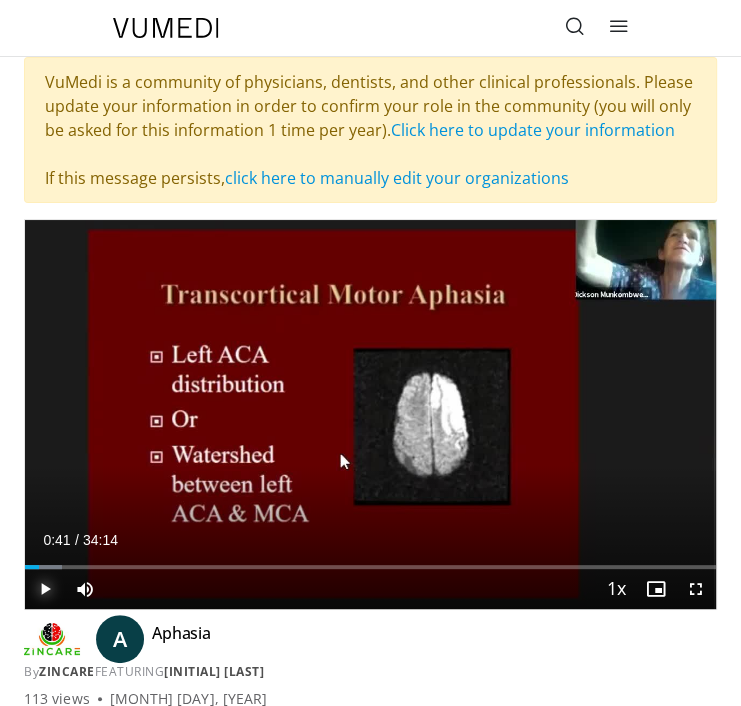 click at bounding box center [45, 589] 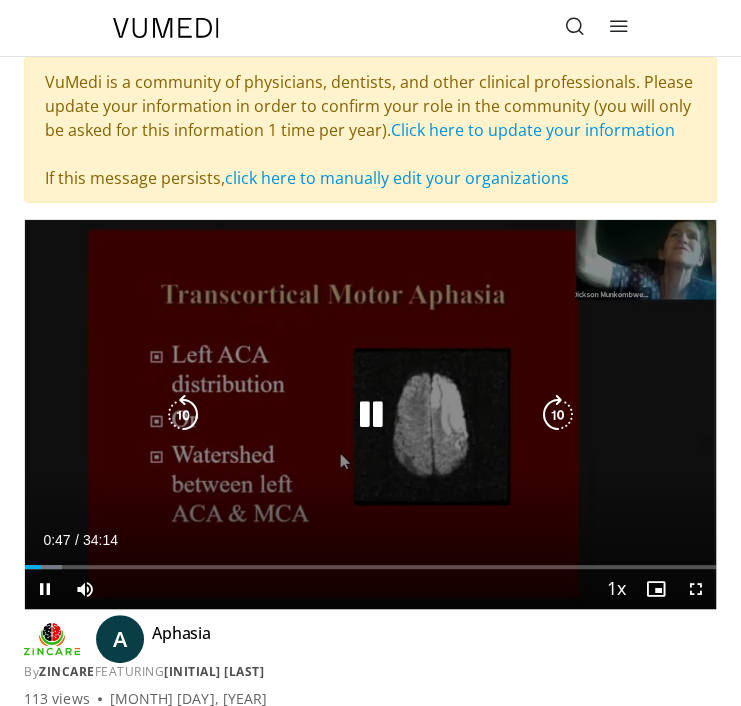 click on "**********" at bounding box center (370, 414) 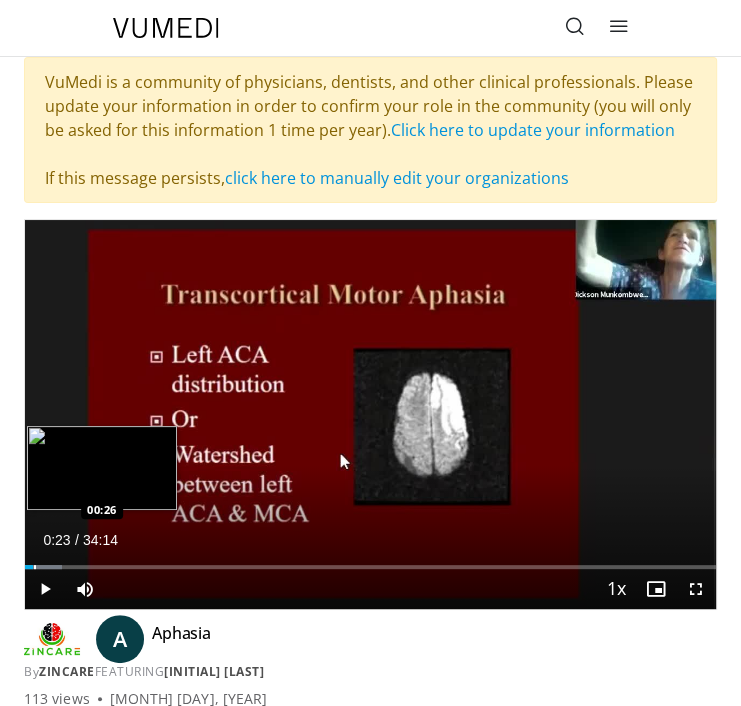 click on "Loaded :  5.35% 00:23 00:26" at bounding box center (370, 567) 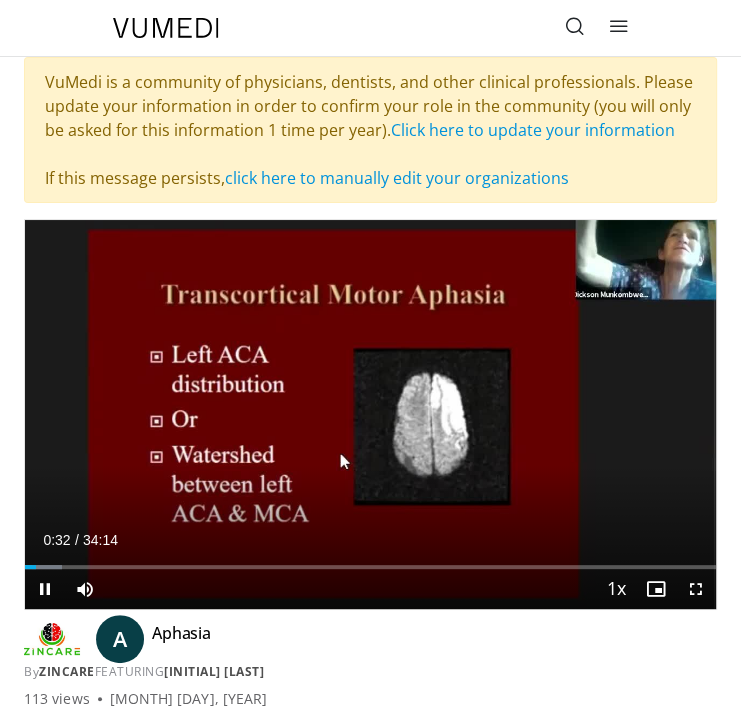 click on "**********" at bounding box center (370, 414) 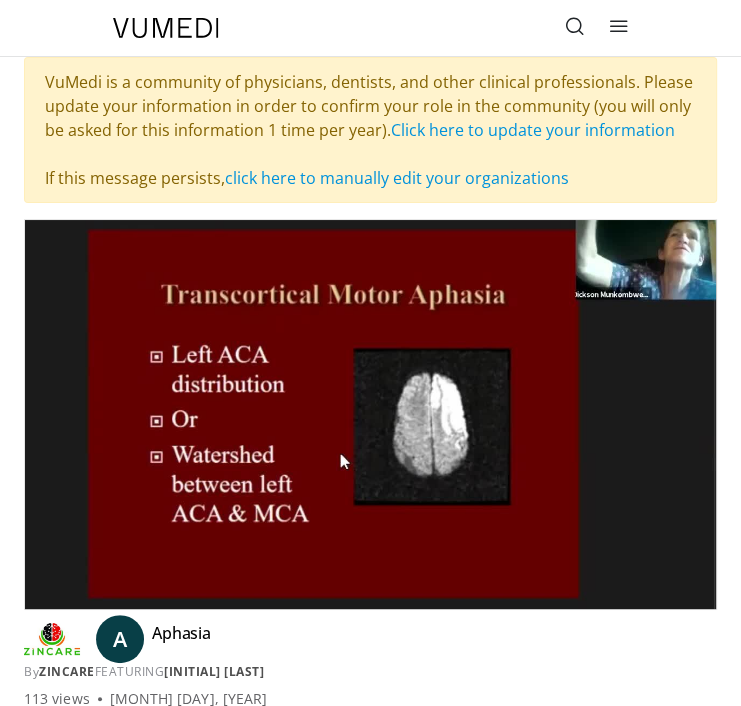 drag, startPoint x: 38, startPoint y: 589, endPoint x: 430, endPoint y: 404, distance: 433.46164 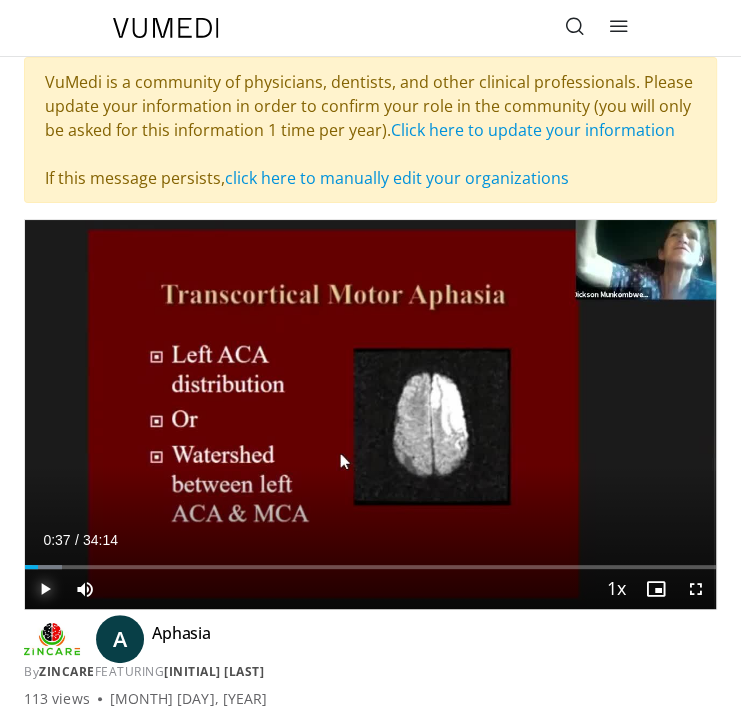 click at bounding box center [45, 589] 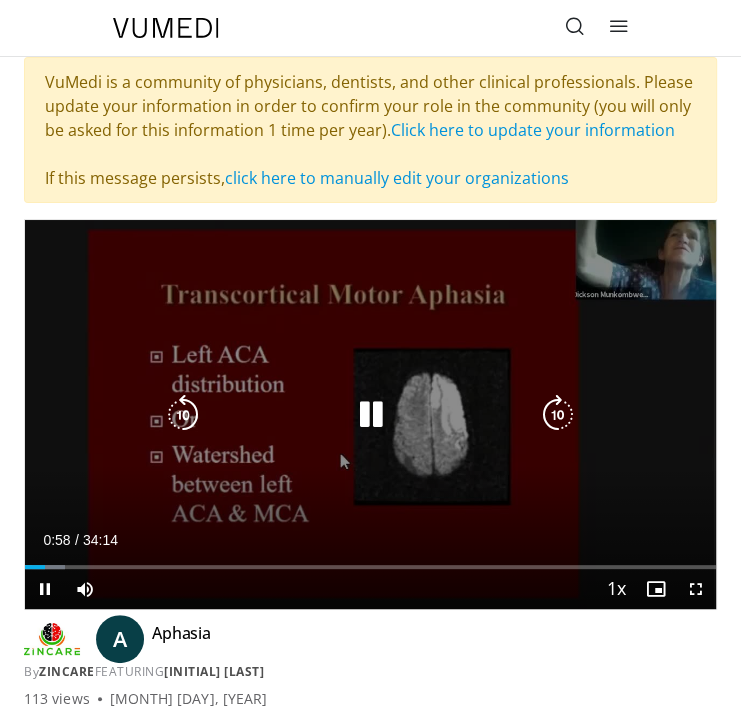drag, startPoint x: 46, startPoint y: 585, endPoint x: 407, endPoint y: 444, distance: 387.55902 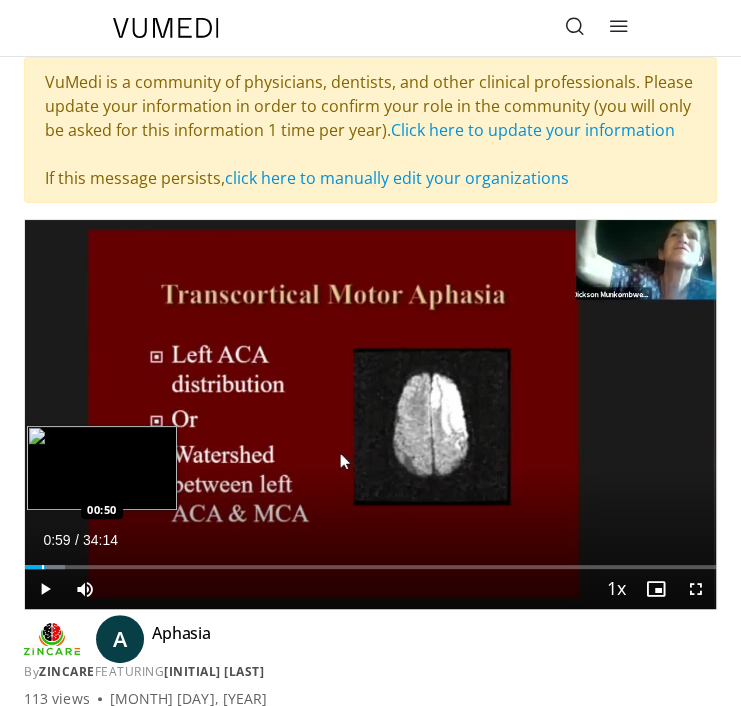 click on "00:59" at bounding box center [35, 567] 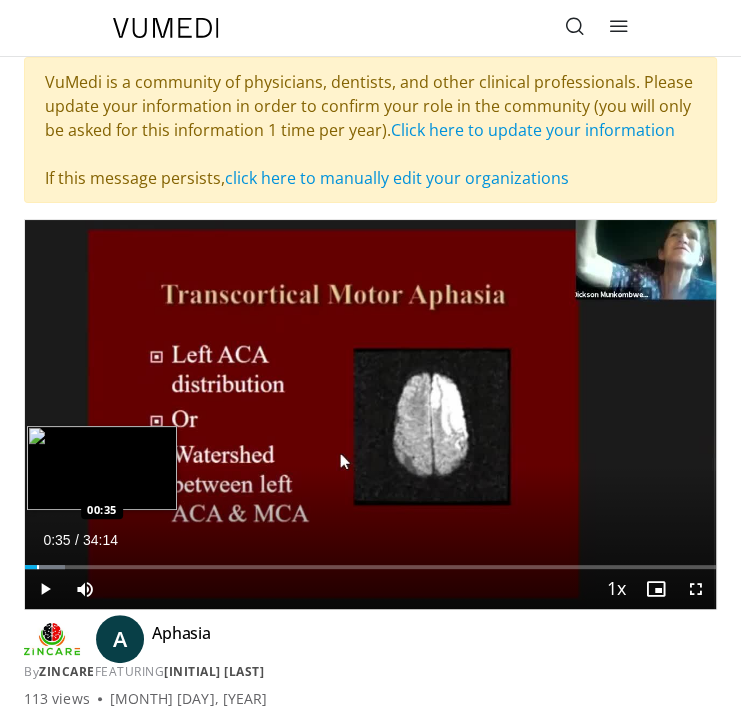 click at bounding box center [38, 567] 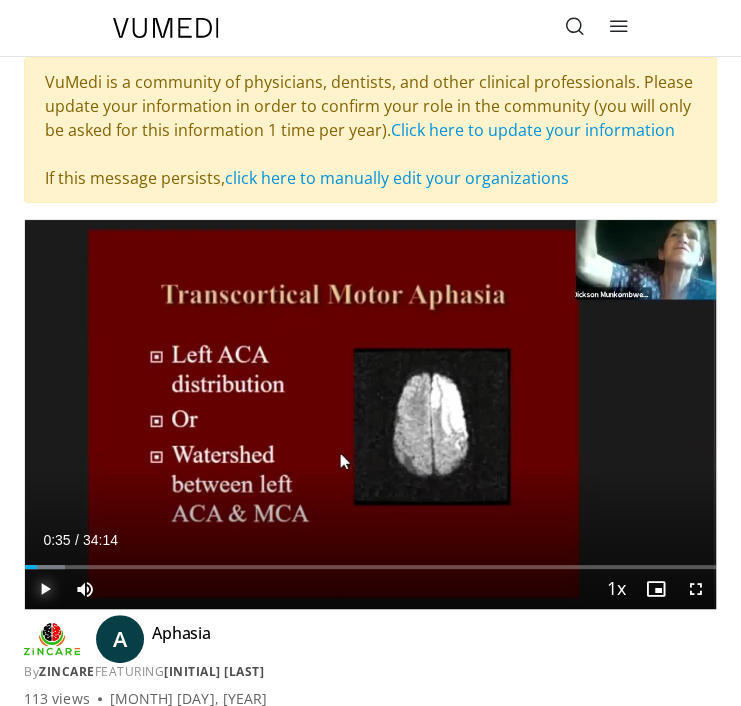 click at bounding box center (45, 589) 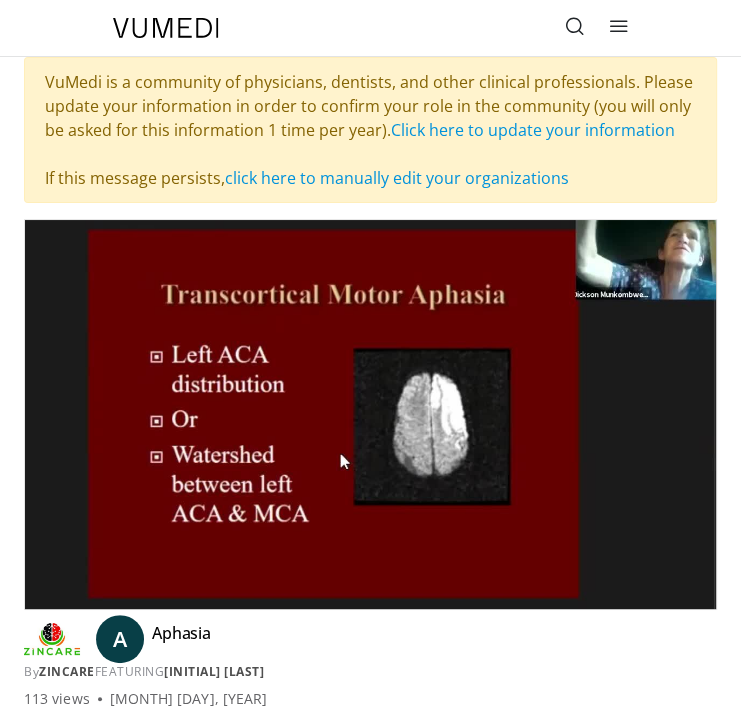 click on "**********" at bounding box center [370, 414] 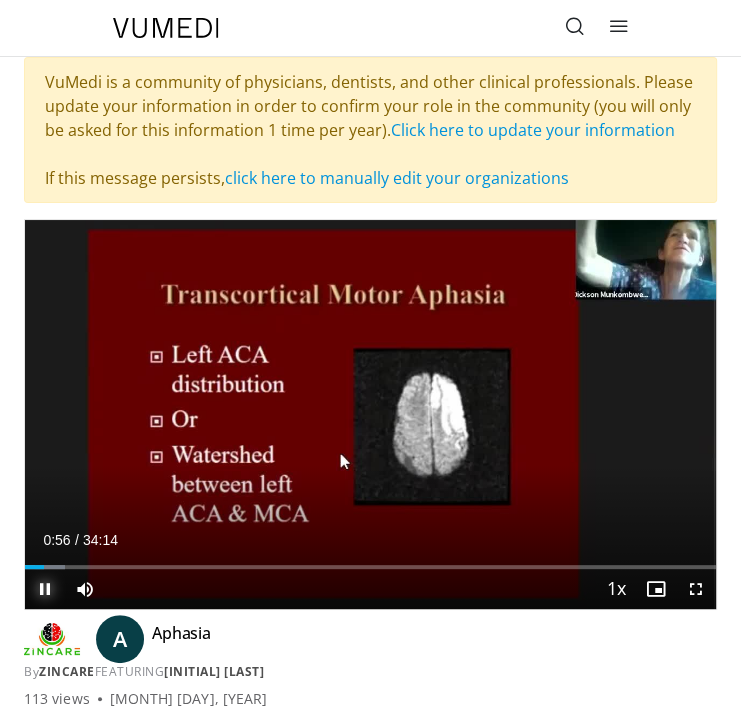 click at bounding box center [45, 589] 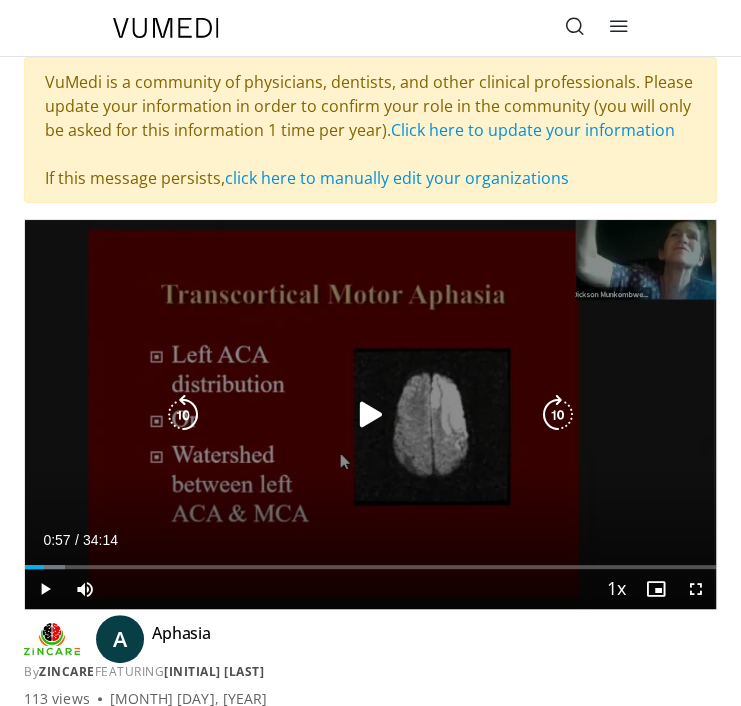 drag, startPoint x: 43, startPoint y: 585, endPoint x: 585, endPoint y: 341, distance: 594.39044 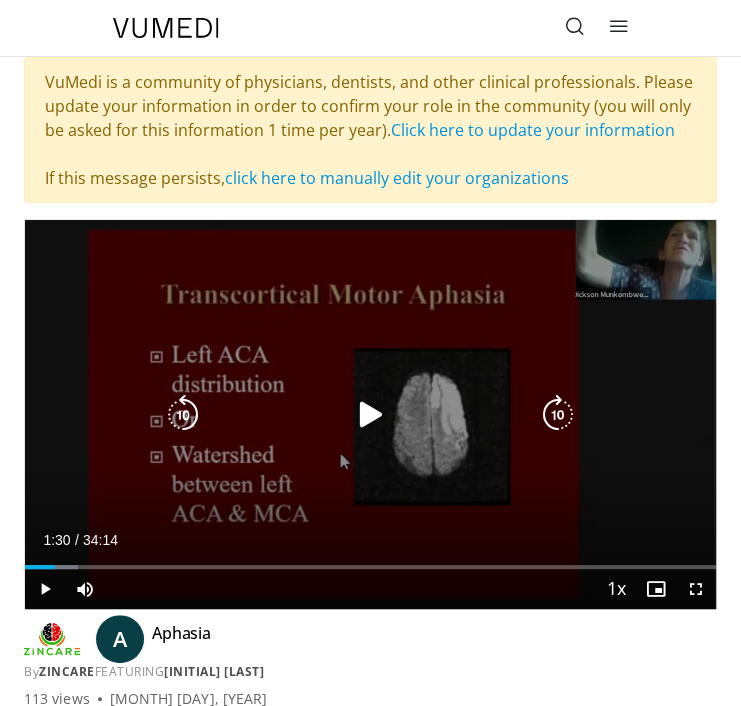 click at bounding box center [183, 415] 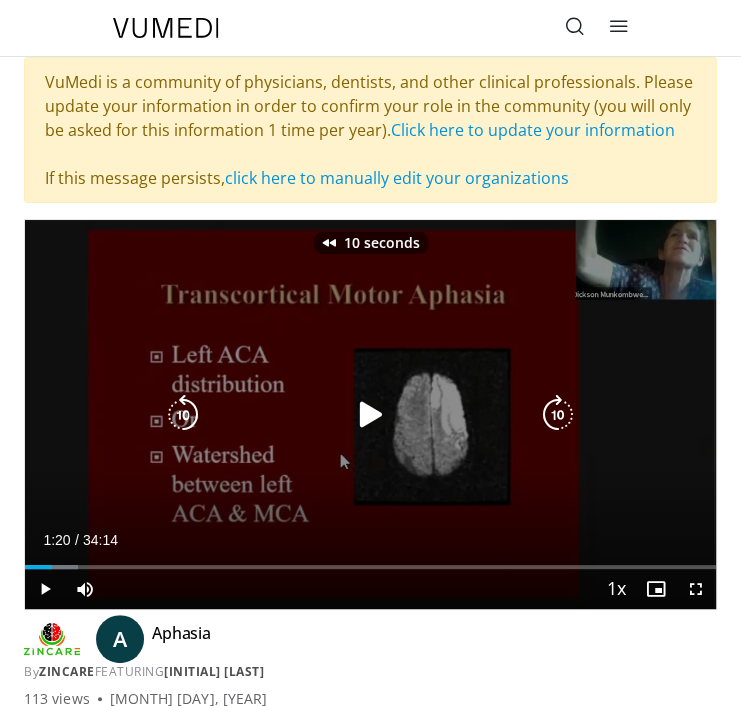 click at bounding box center (183, 415) 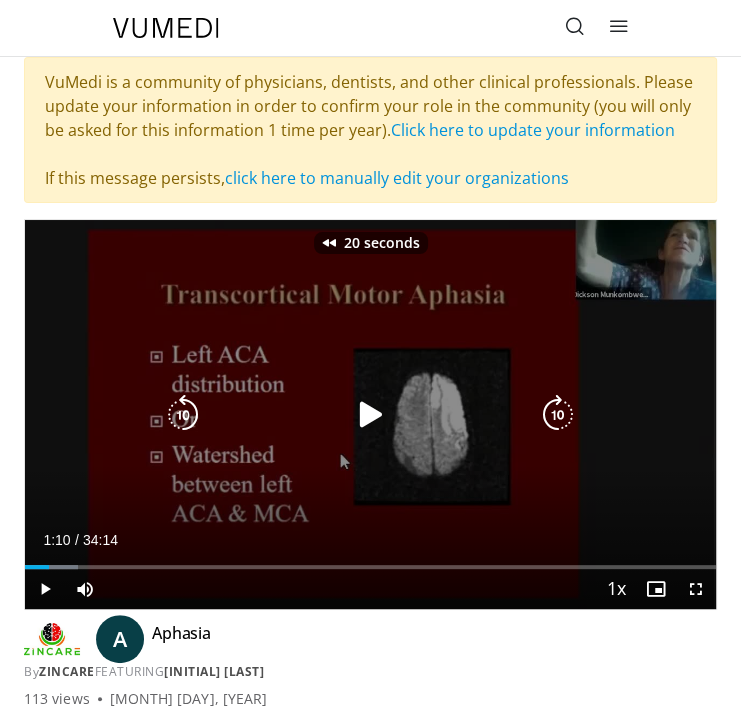 type 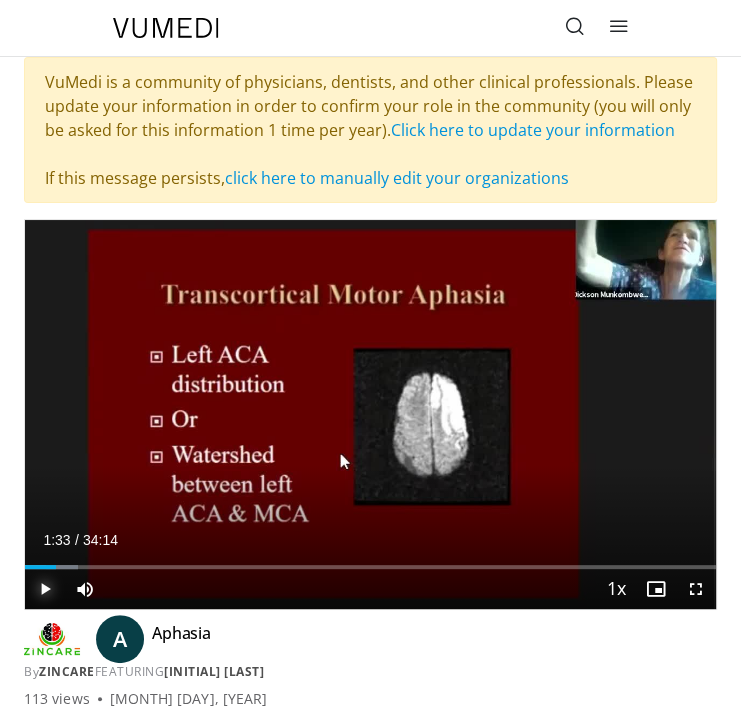 click at bounding box center (45, 589) 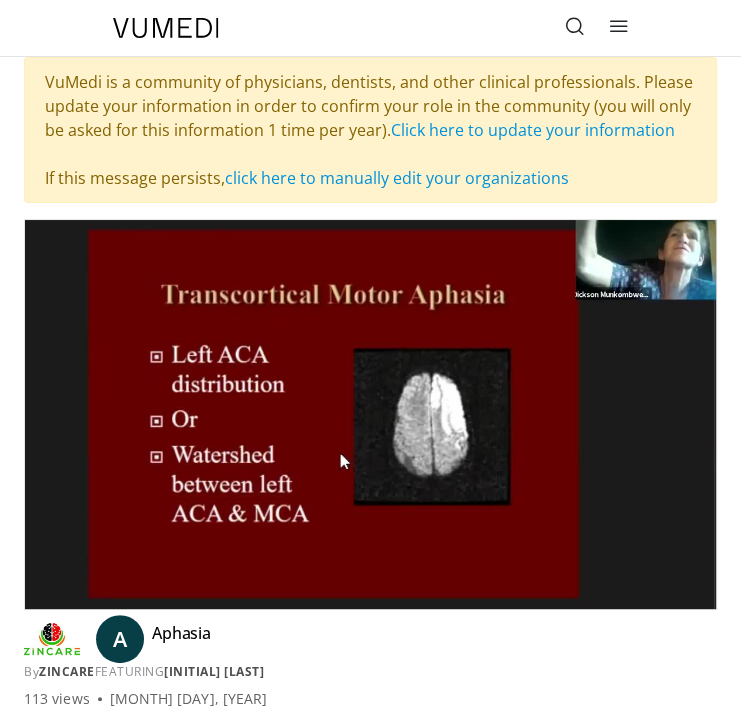 click on "20 seconds
Tap to unmute" at bounding box center [370, 414] 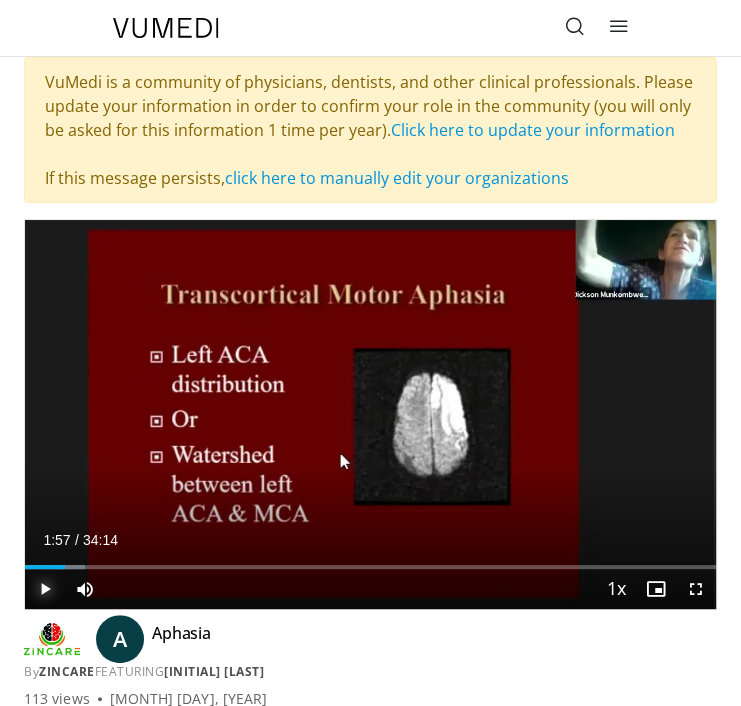 click at bounding box center (45, 589) 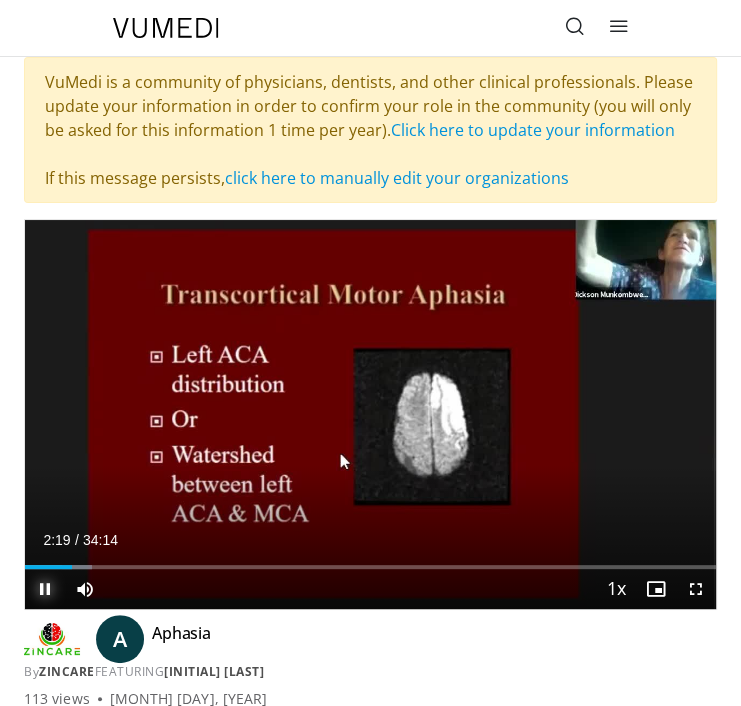 click at bounding box center (45, 589) 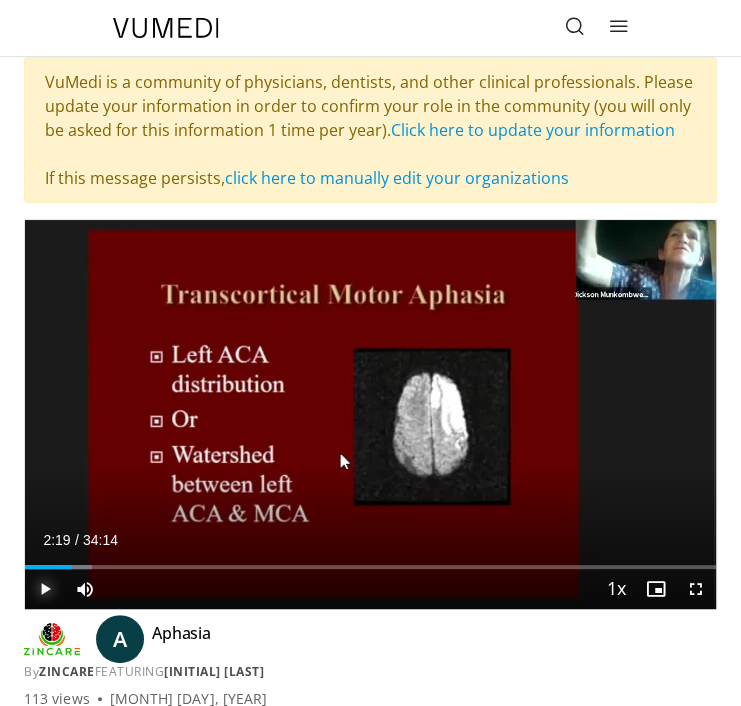 click at bounding box center [45, 589] 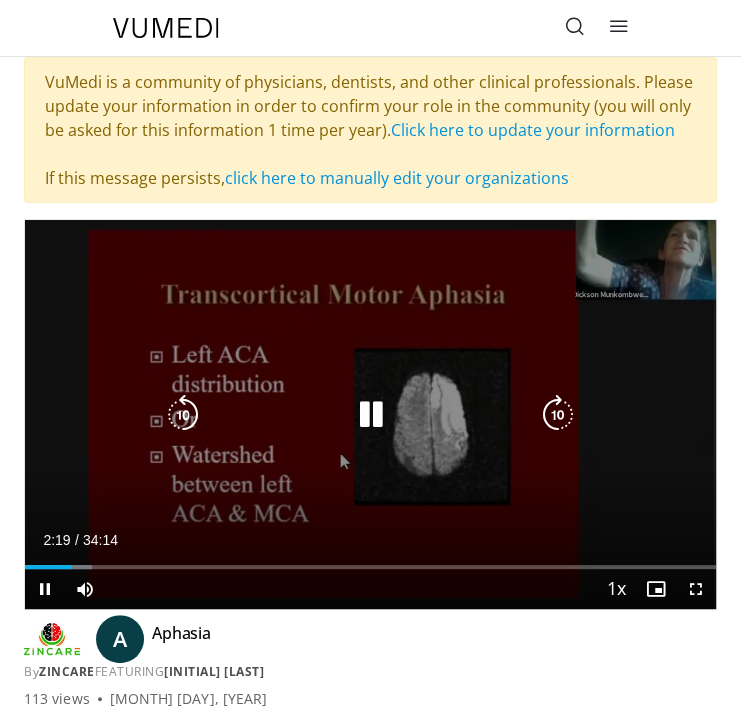 click on "**********" at bounding box center (370, 414) 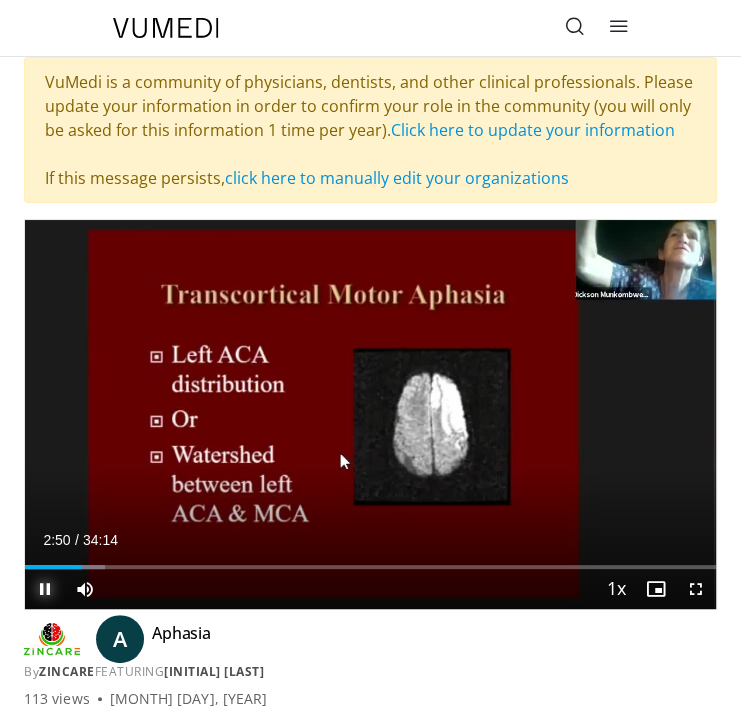click at bounding box center (45, 589) 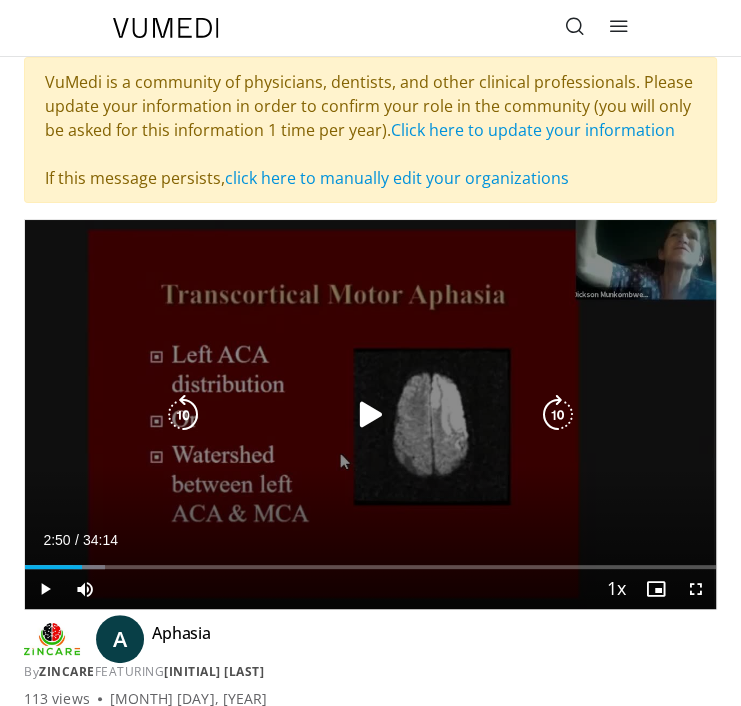 click at bounding box center (183, 415) 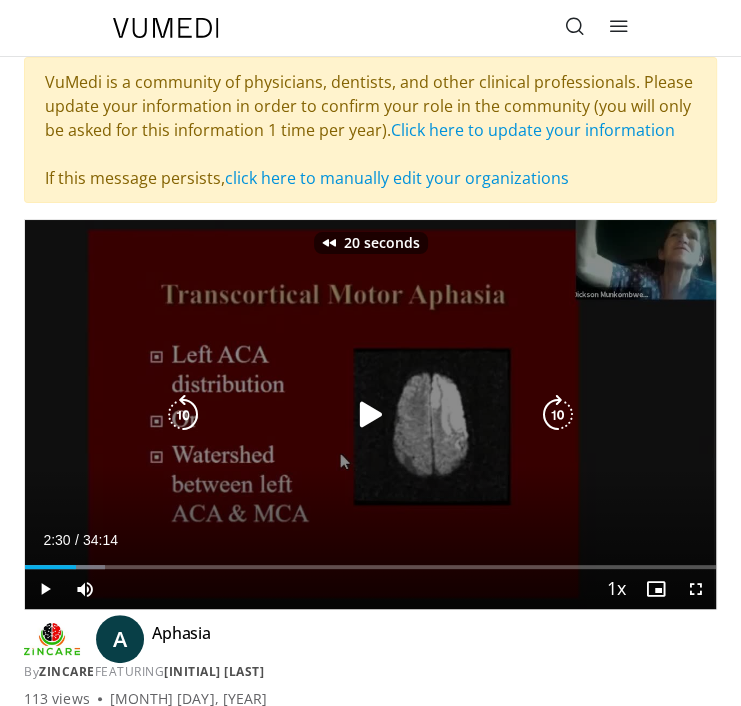 click at bounding box center (183, 415) 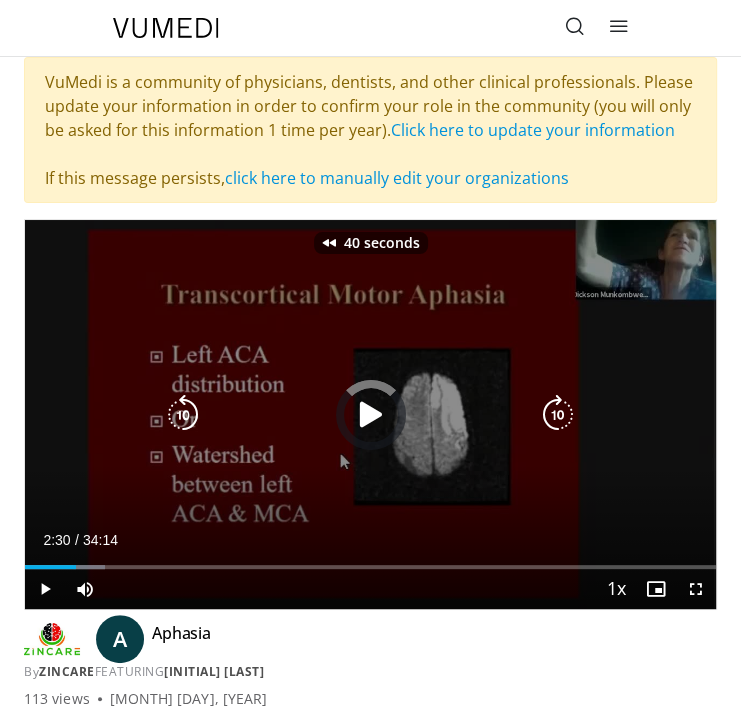 click at bounding box center [183, 415] 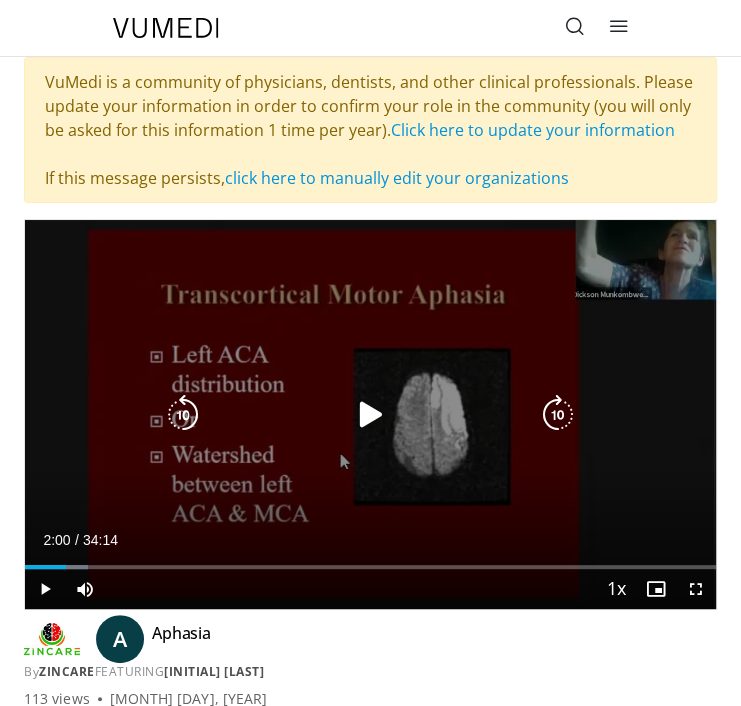 click at bounding box center [558, 415] 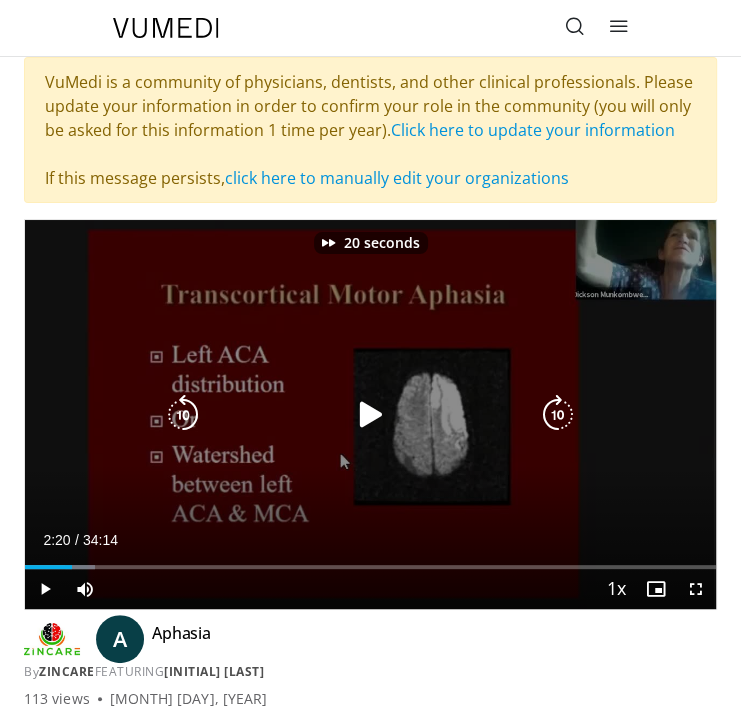 click at bounding box center (558, 415) 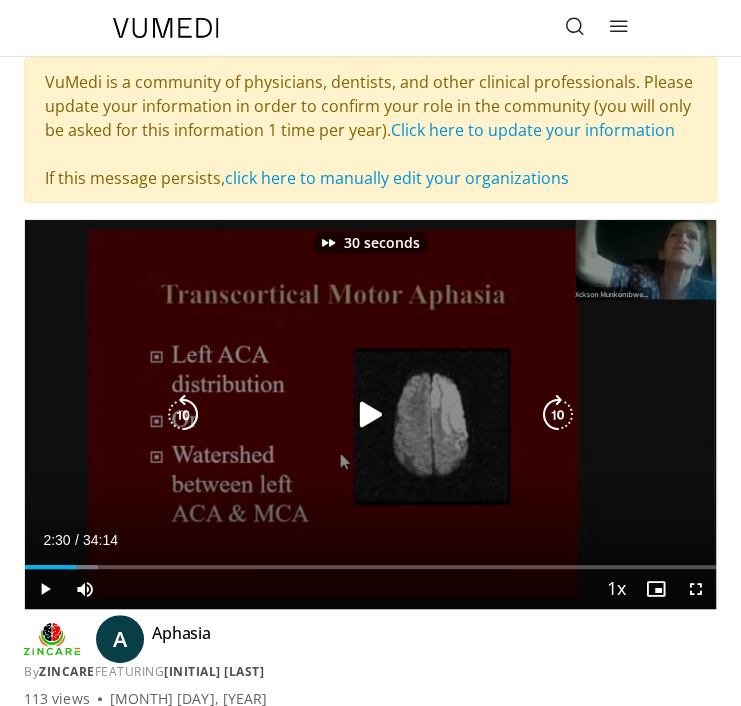 click at bounding box center [558, 415] 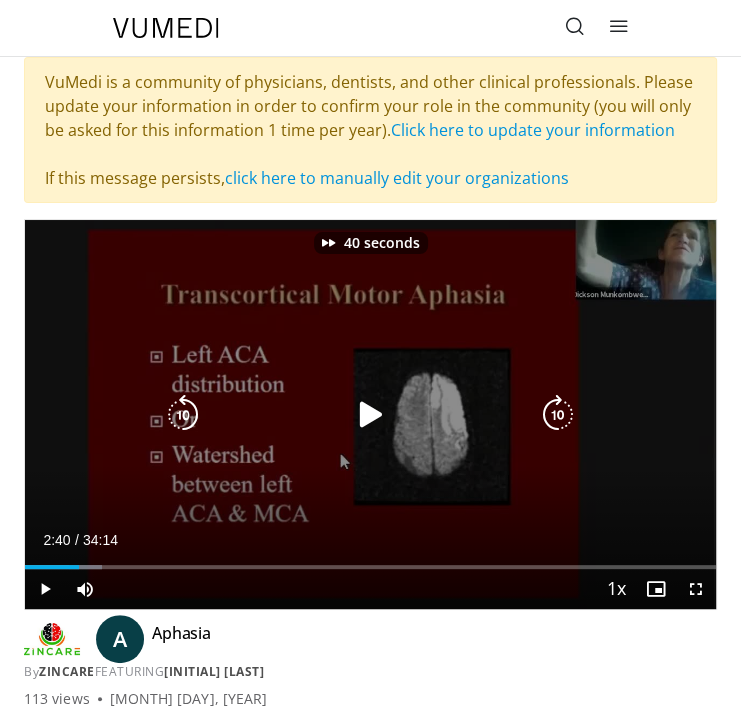 click at bounding box center [183, 415] 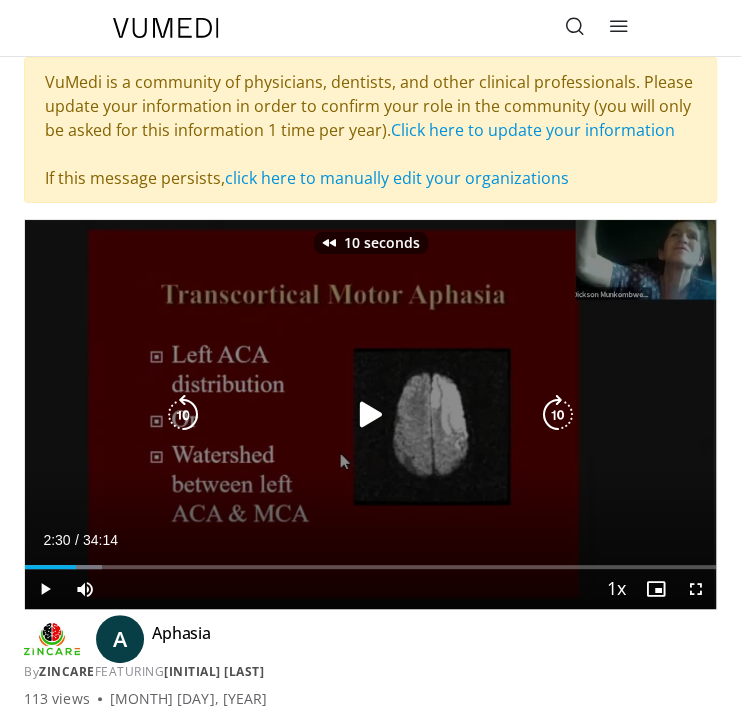 click at bounding box center [183, 415] 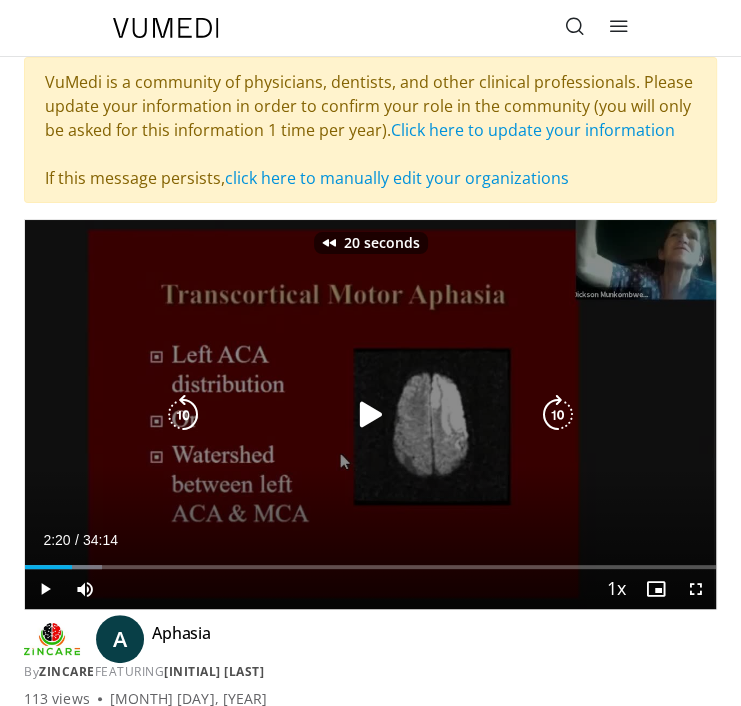 click at bounding box center [558, 415] 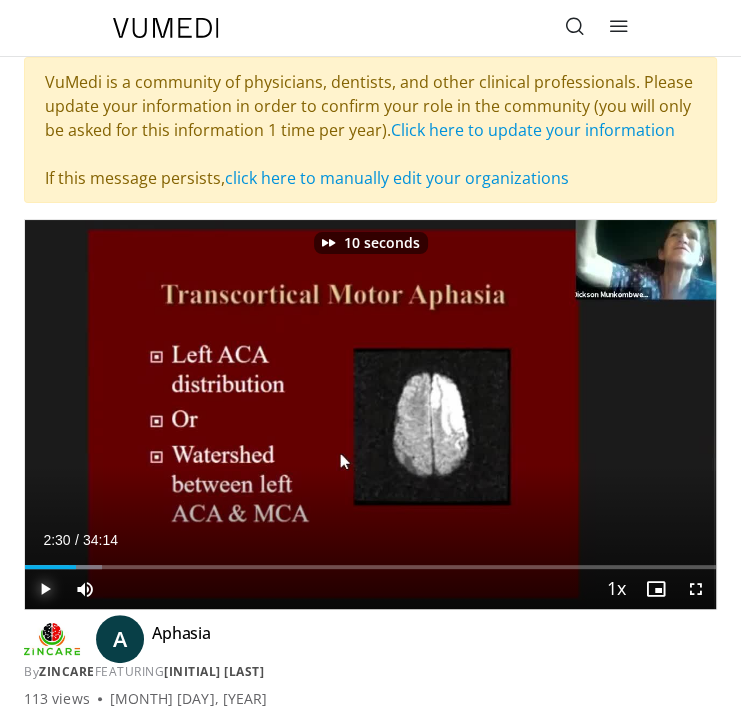 click at bounding box center [45, 589] 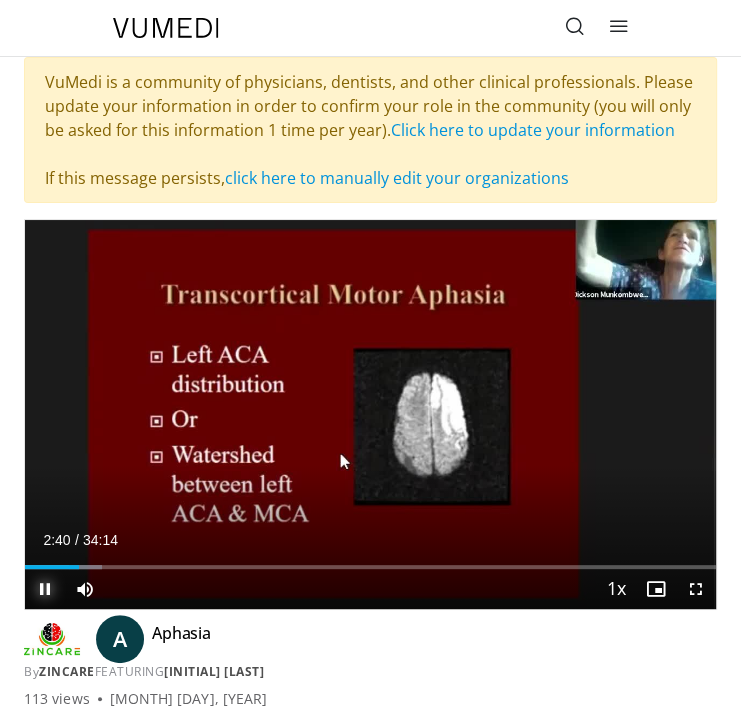 click at bounding box center (45, 589) 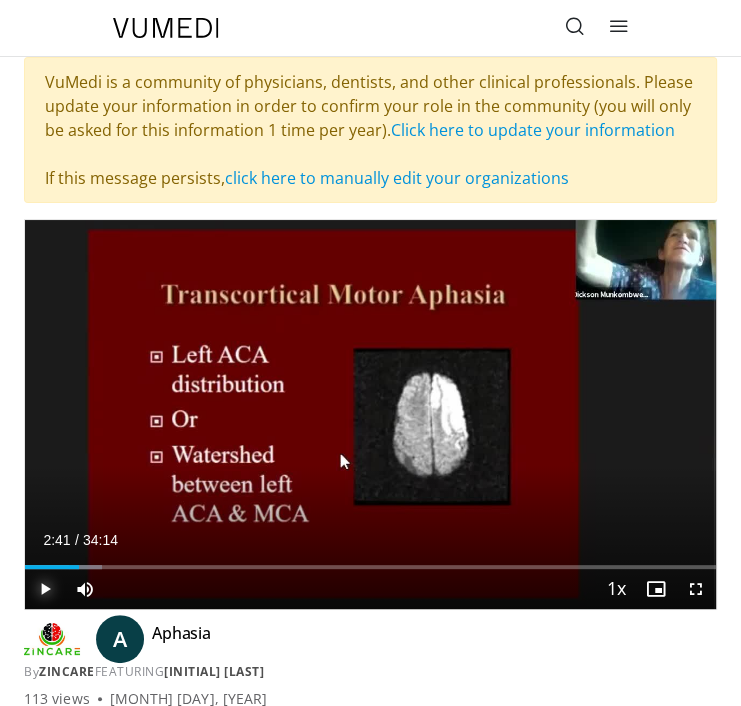 click at bounding box center [45, 589] 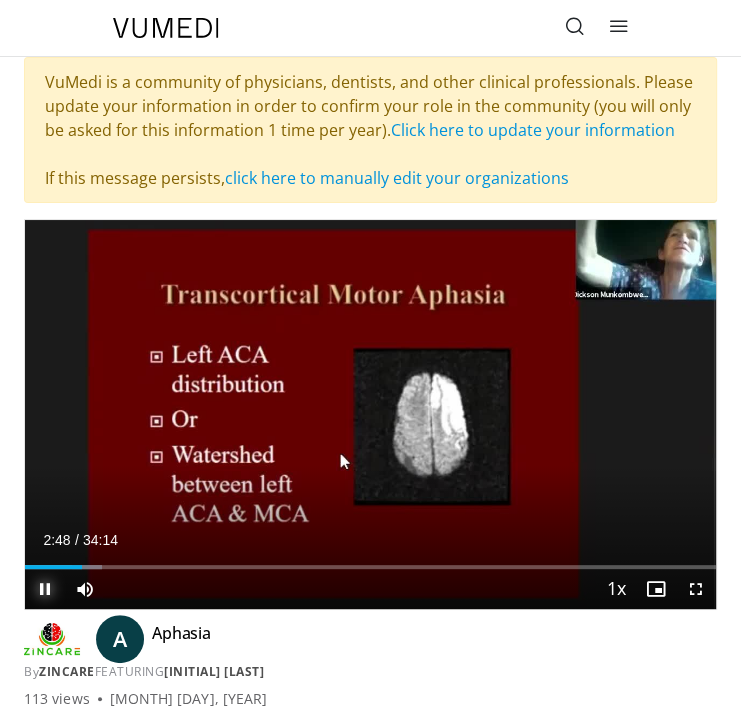click at bounding box center (45, 589) 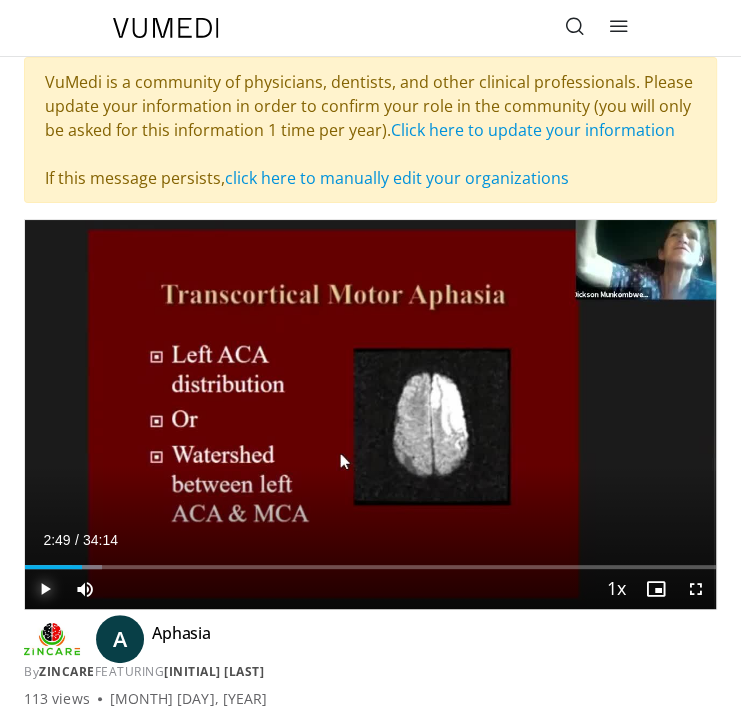 type 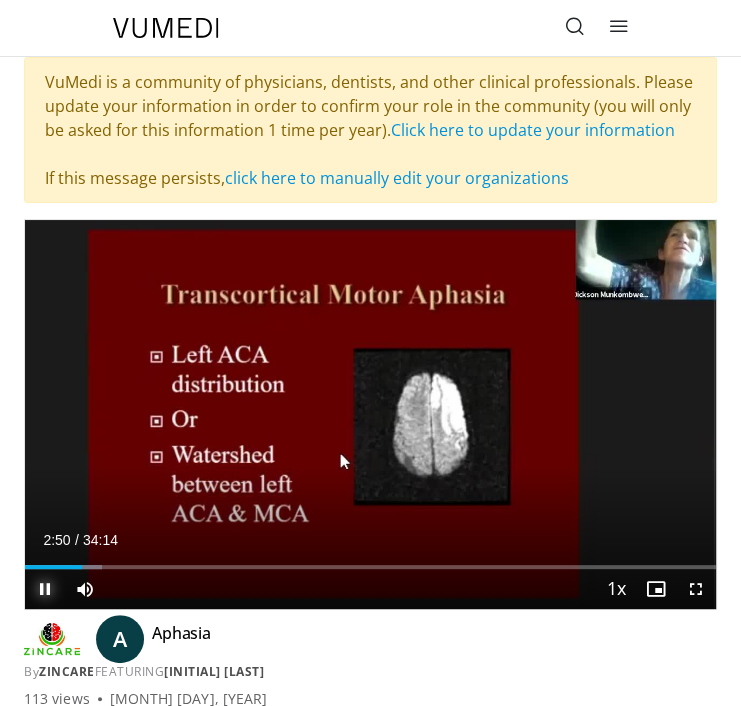 click on "Pause" at bounding box center [45, 589] 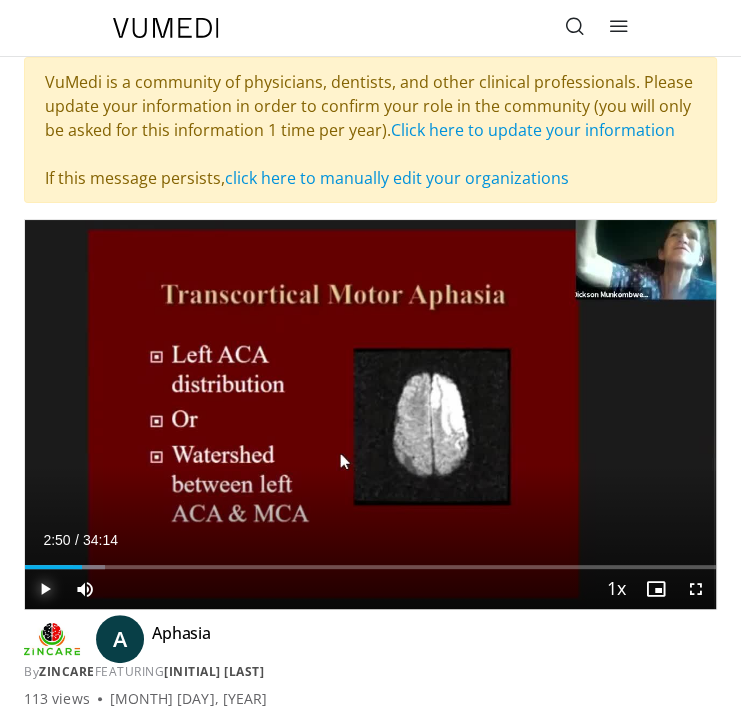 click on "Play" at bounding box center [45, 589] 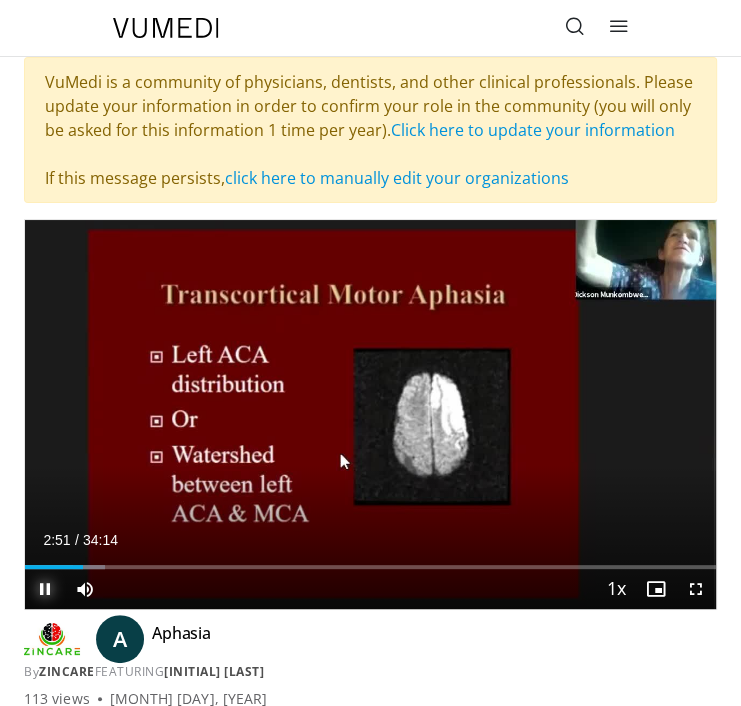 click on "Pause" at bounding box center [45, 589] 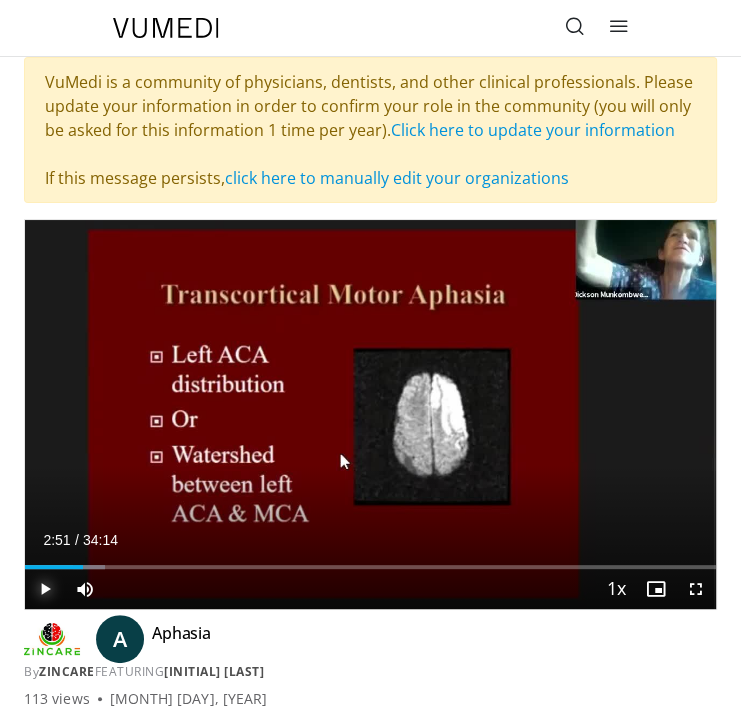 click on "Play" at bounding box center [45, 589] 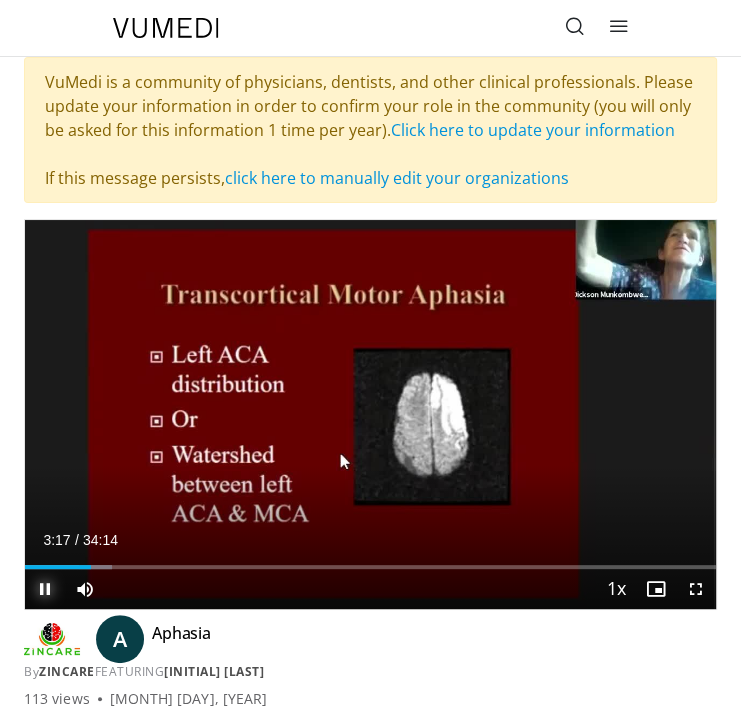 click on "Pause" at bounding box center (45, 589) 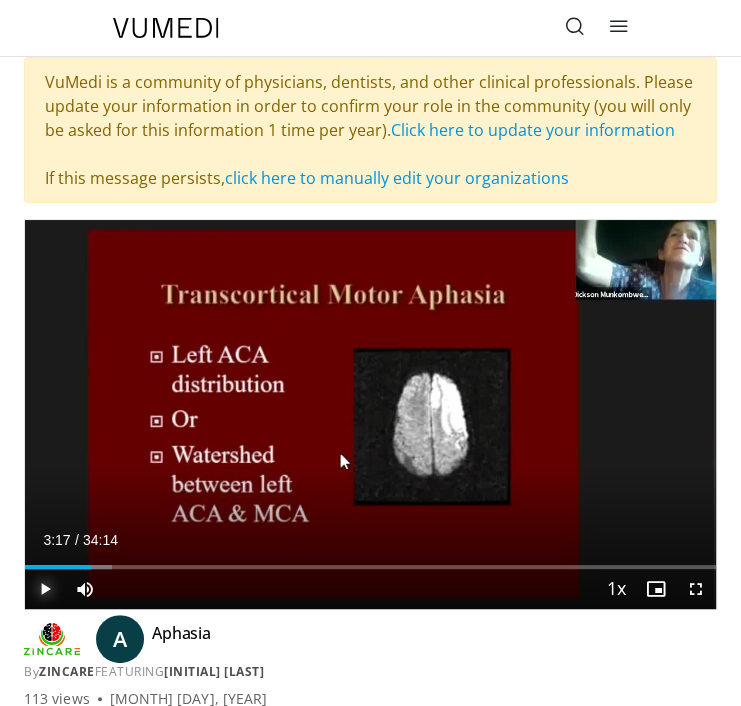 click at bounding box center [45, 589] 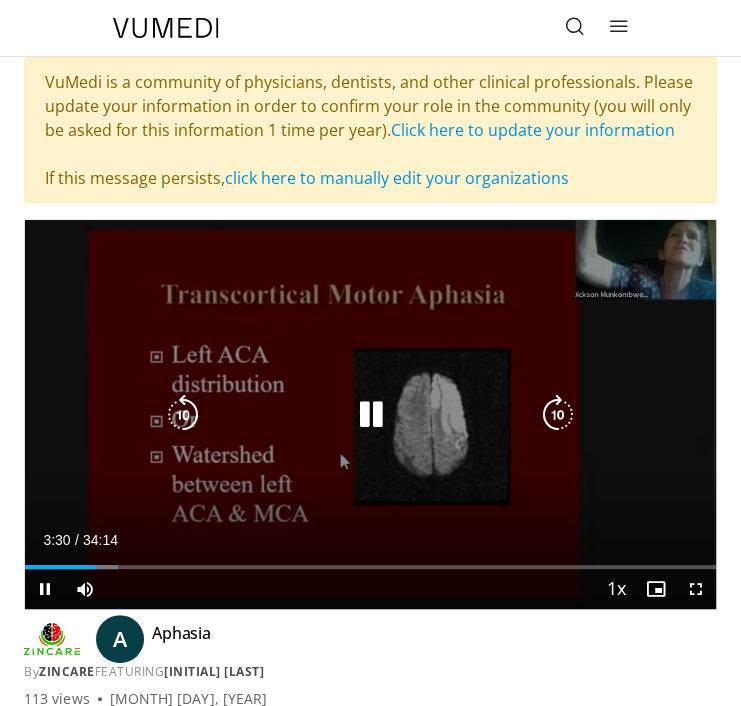 click on "10 seconds
Tap to unmute" at bounding box center (370, 414) 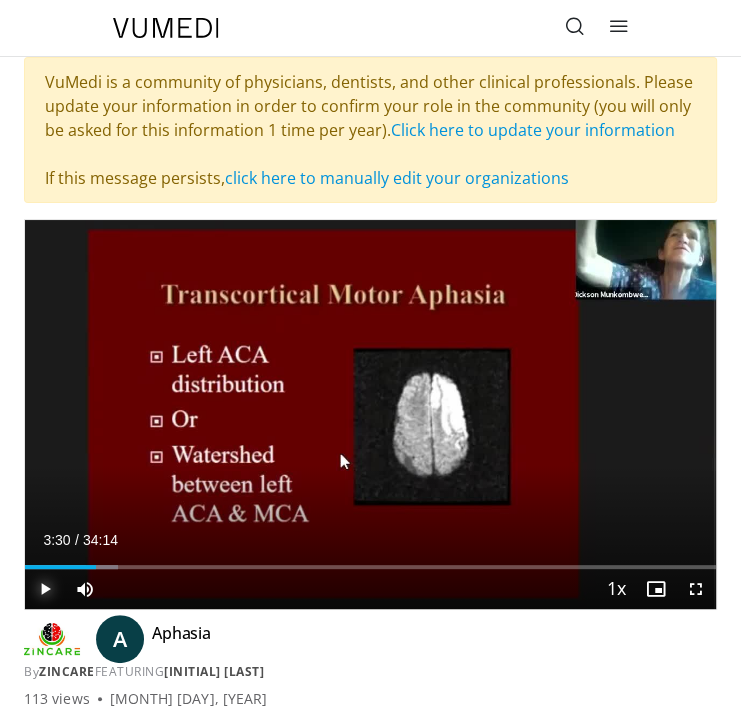 click at bounding box center (45, 589) 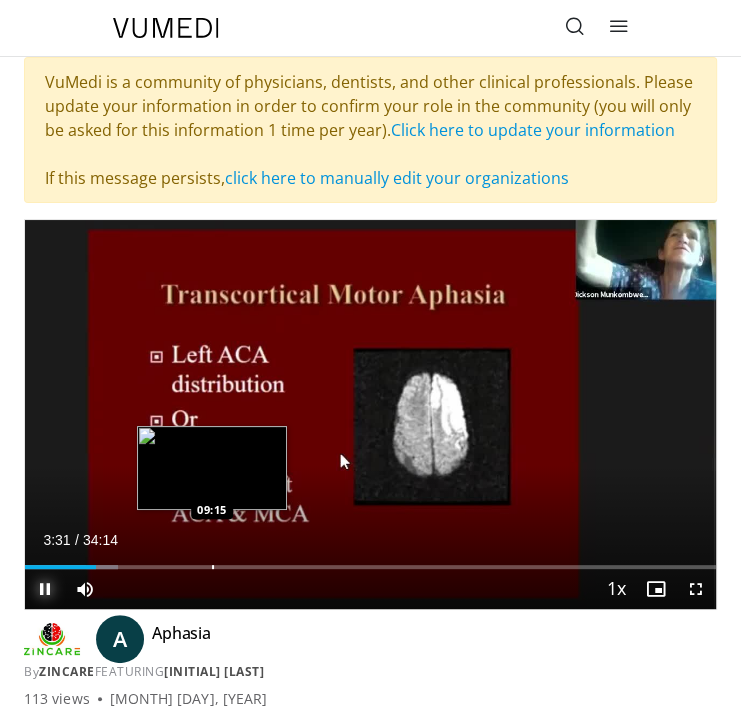 click at bounding box center (213, 567) 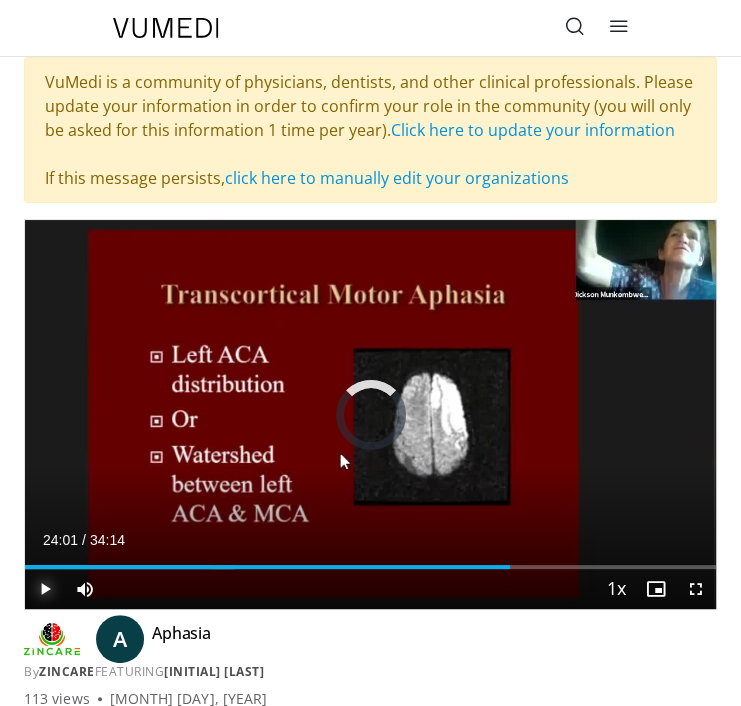 click at bounding box center [511, 567] 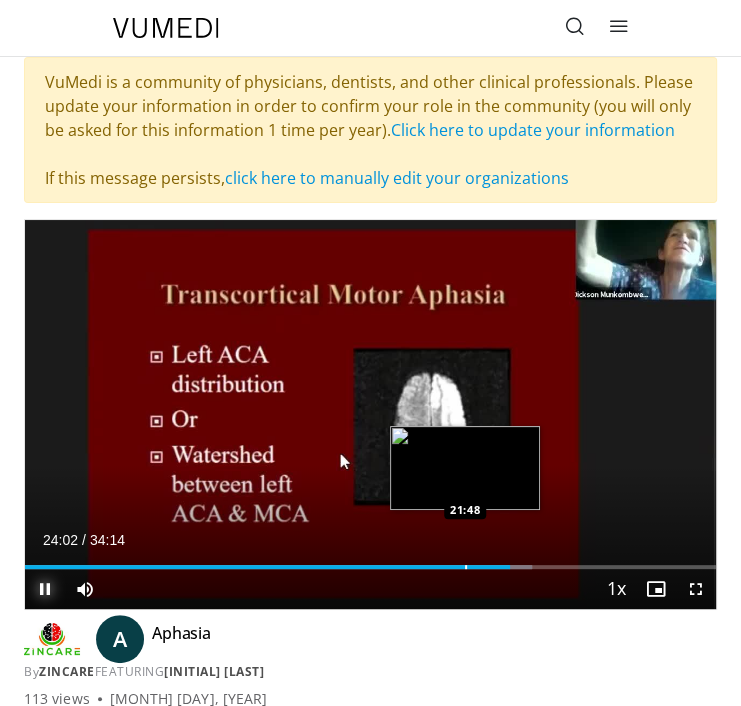 click on "Loaded :  73.40% 24:02 21:48" at bounding box center (370, 559) 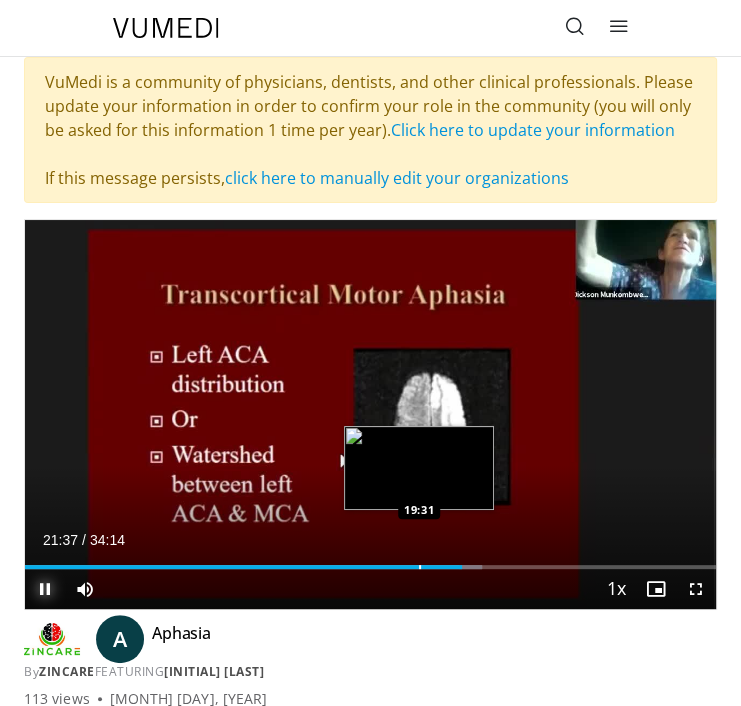 click on "Loaded :  66.15% 21:37 19:31" at bounding box center [370, 559] 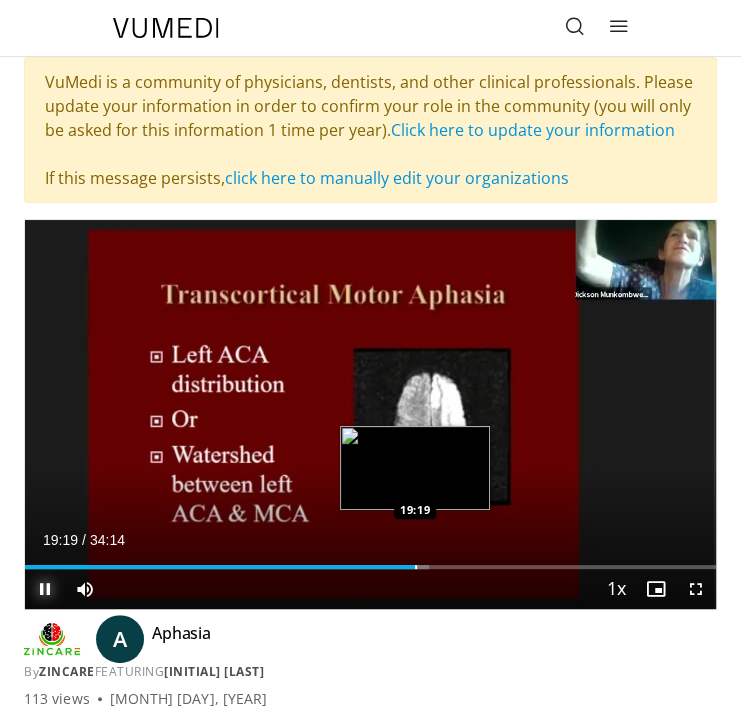 click at bounding box center [416, 567] 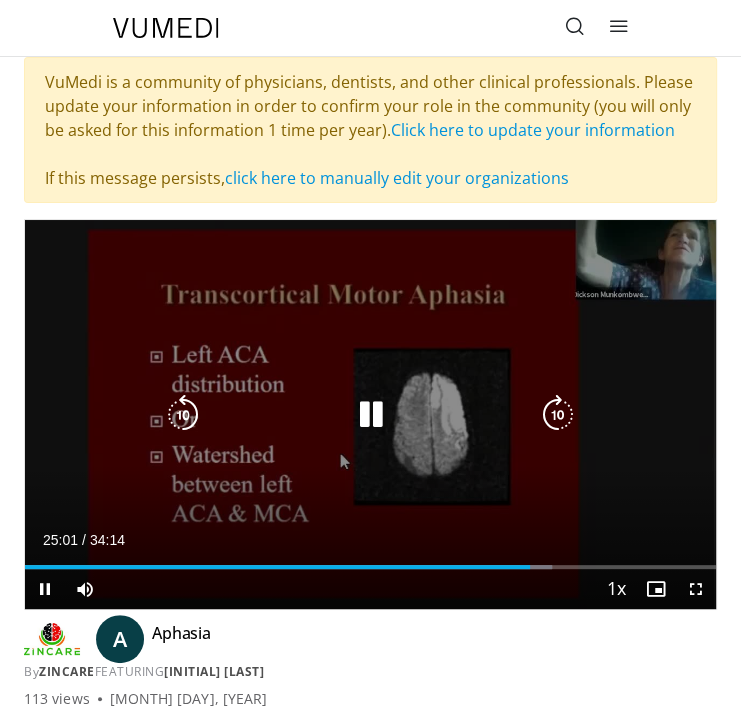 click on "10 seconds
Tap to unmute" at bounding box center [370, 414] 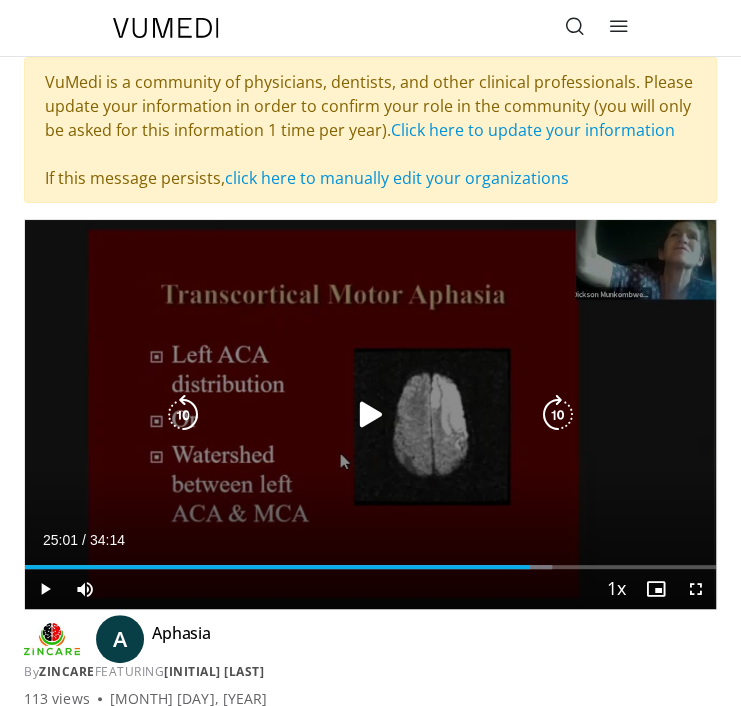click on "10 seconds
Tap to unmute" at bounding box center (370, 414) 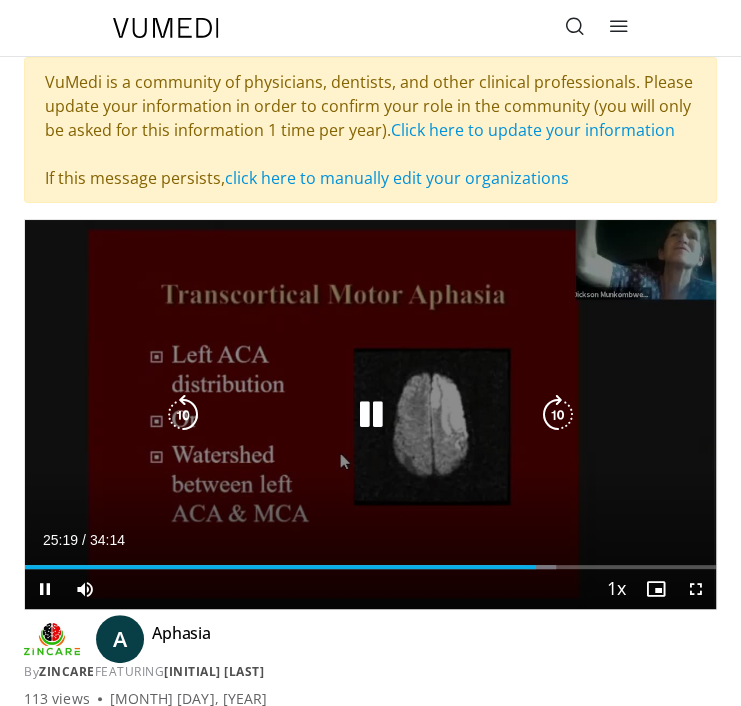 click on "10 seconds
Tap to unmute" at bounding box center (370, 414) 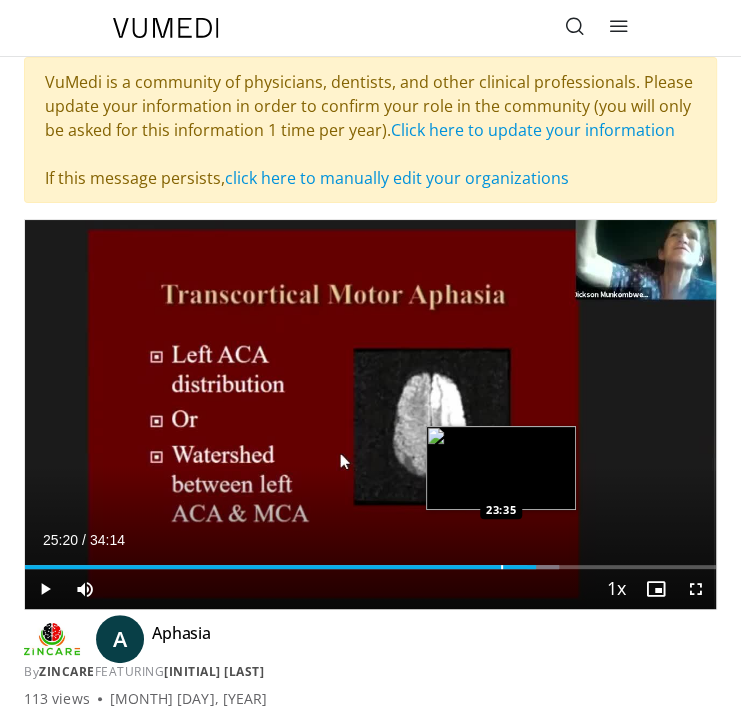 click on "Loaded :  77.26% 25:20 23:35" at bounding box center (370, 559) 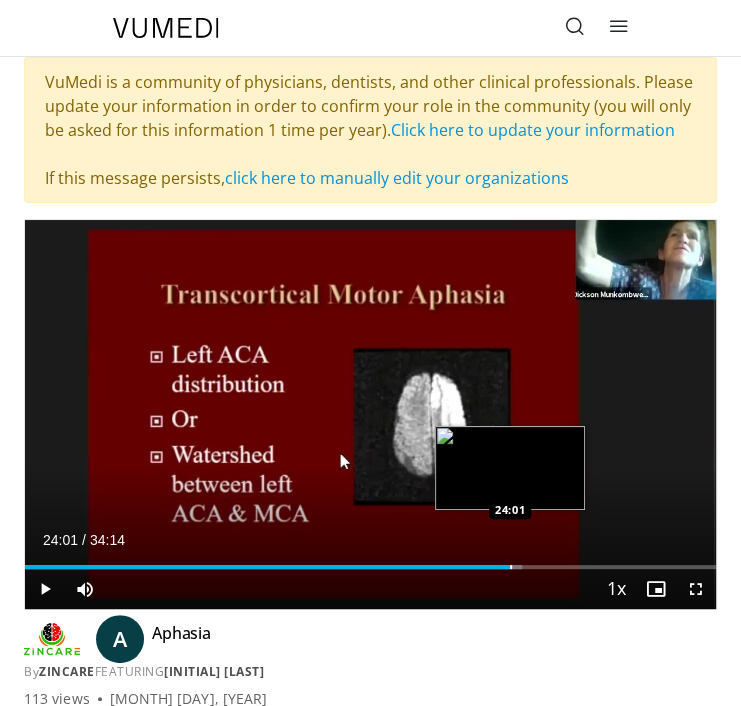 click on "Loaded :  71.95% 24:01 24:01" at bounding box center (370, 559) 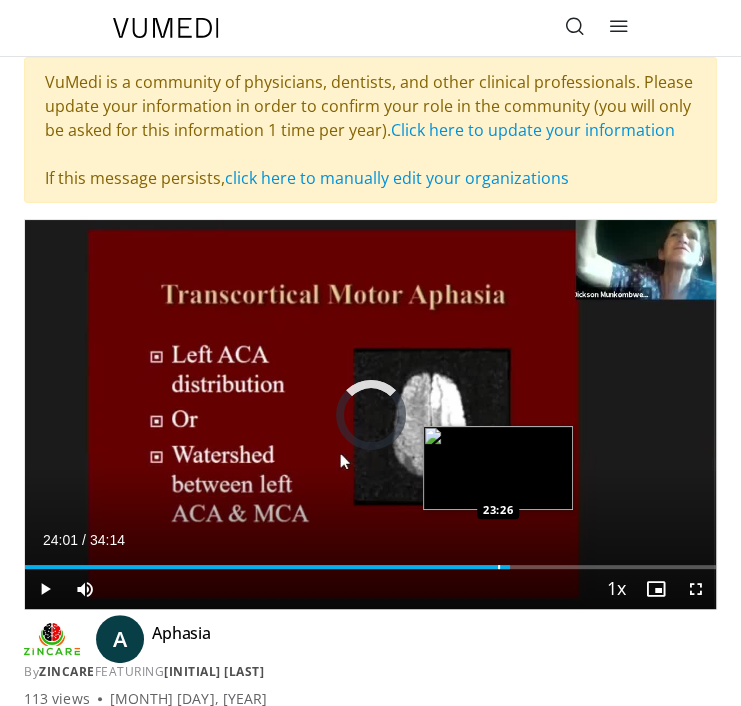 click on "24:01" at bounding box center (267, 567) 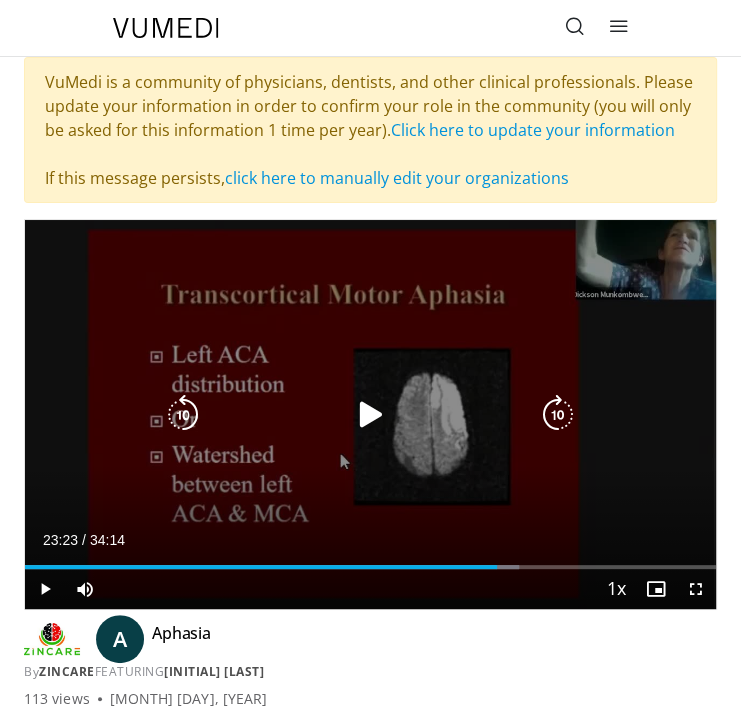 click at bounding box center [371, 415] 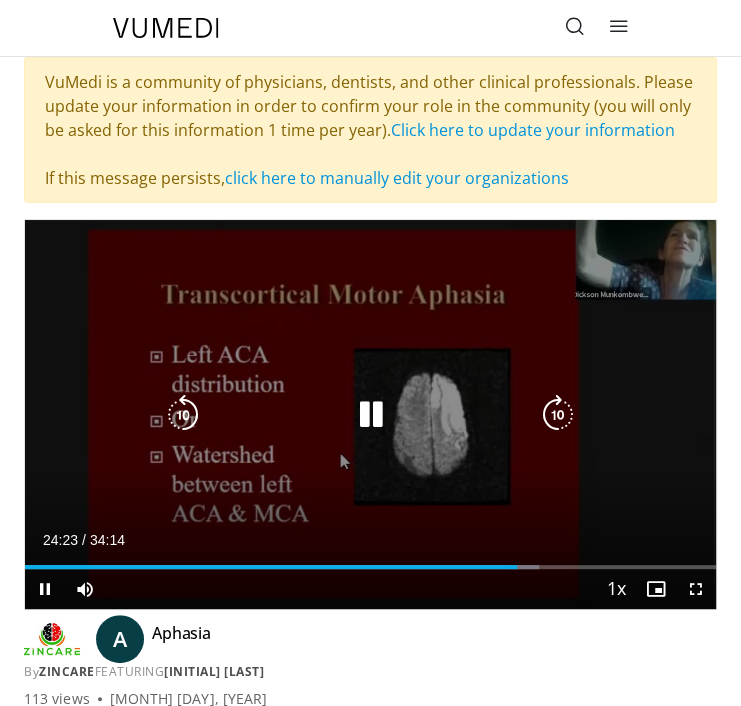 click at bounding box center (371, 415) 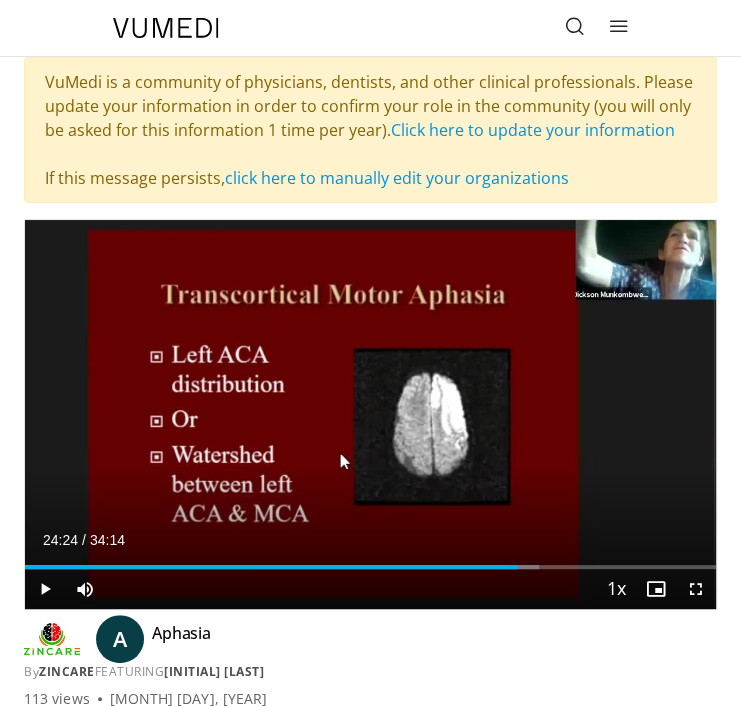 click on "10 seconds
Tap to unmute" at bounding box center [370, 414] 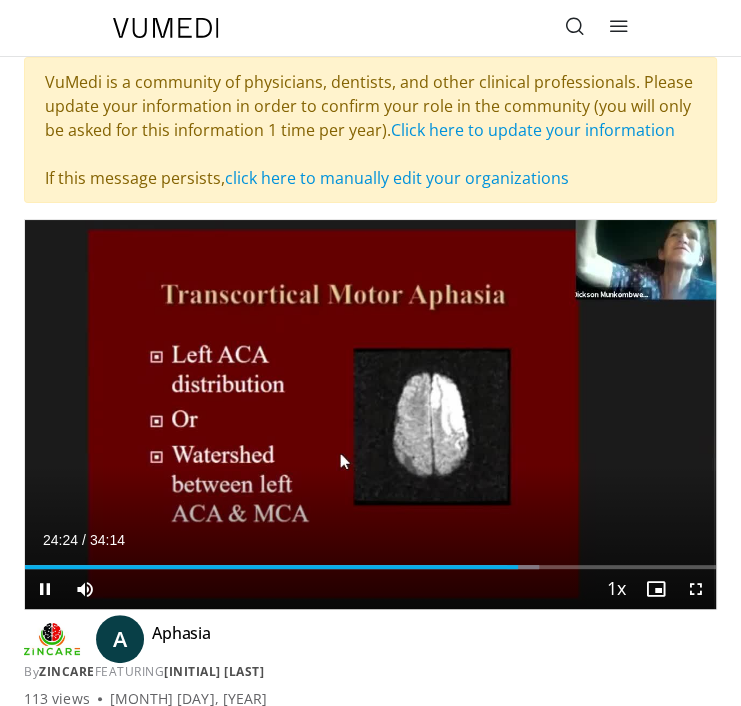 click on "10 seconds
Tap to unmute" at bounding box center [370, 414] 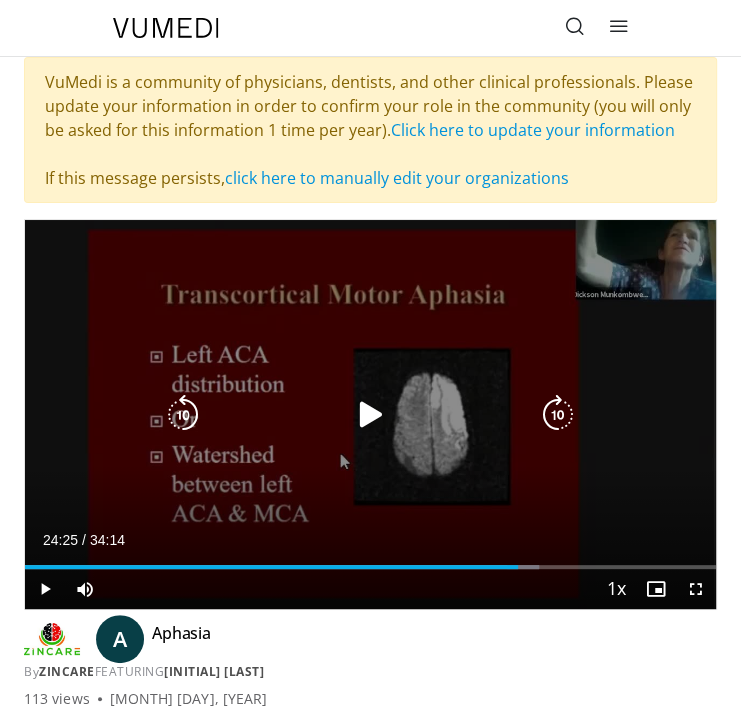 click on "10 seconds
Tap to unmute" at bounding box center (370, 414) 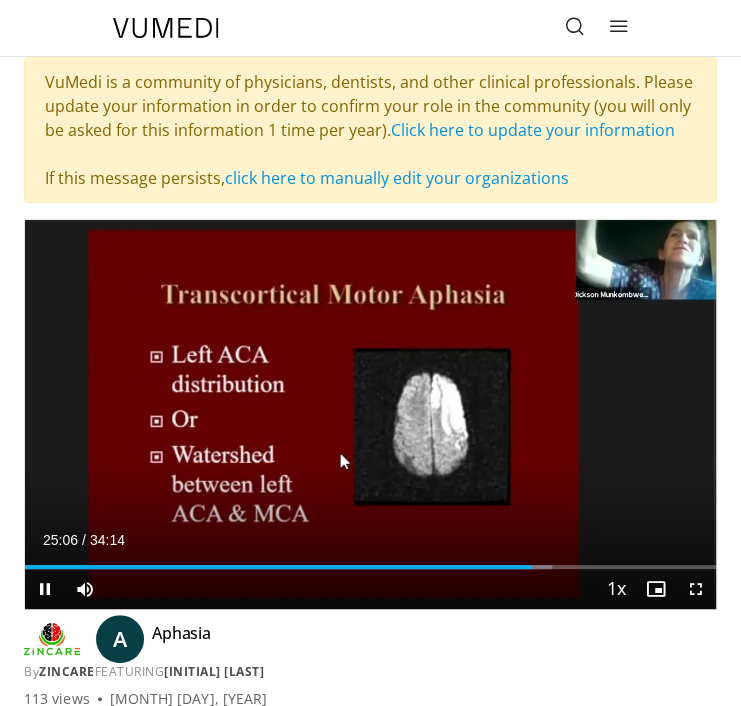 click on "10 seconds
Tap to unmute" at bounding box center [370, 414] 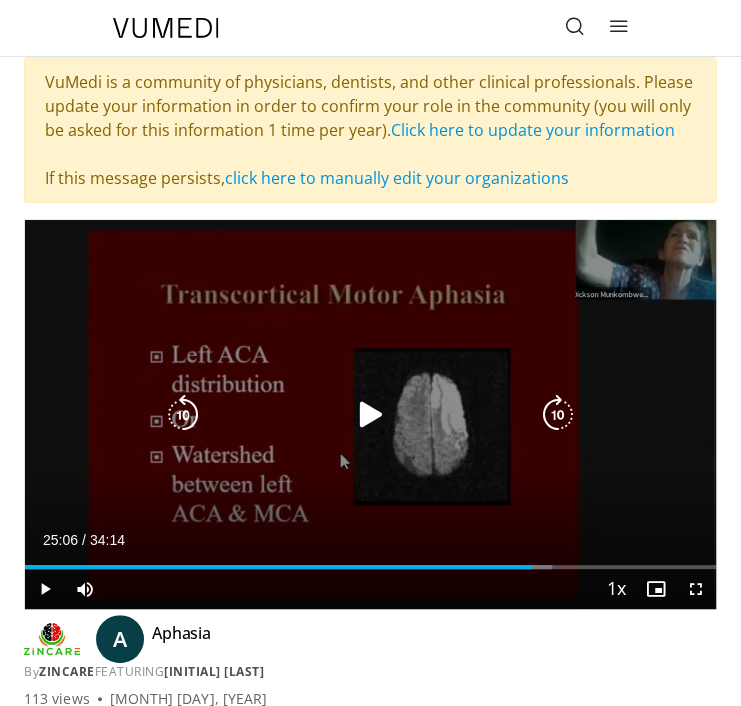 click on "10 seconds
Tap to unmute" at bounding box center [370, 414] 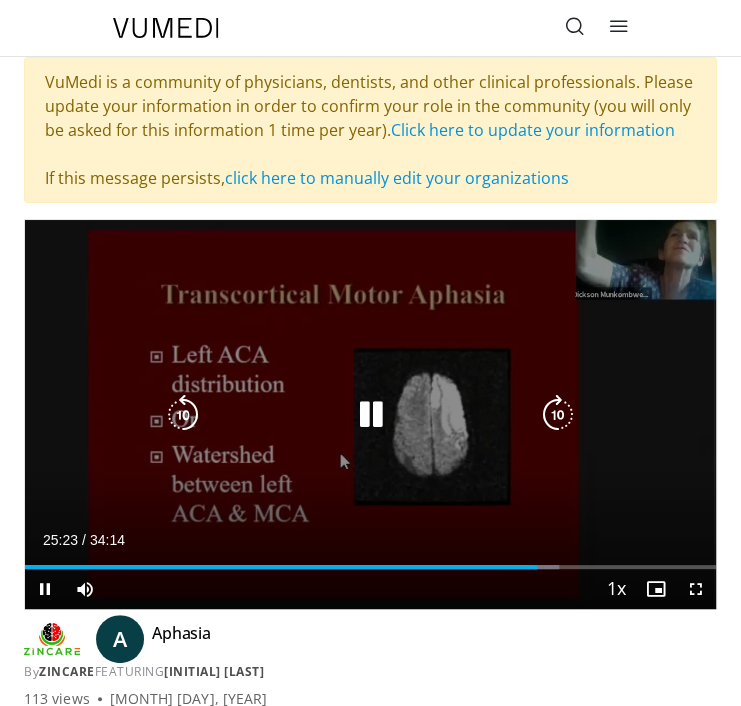 click on "10 seconds
Tap to unmute" at bounding box center (370, 414) 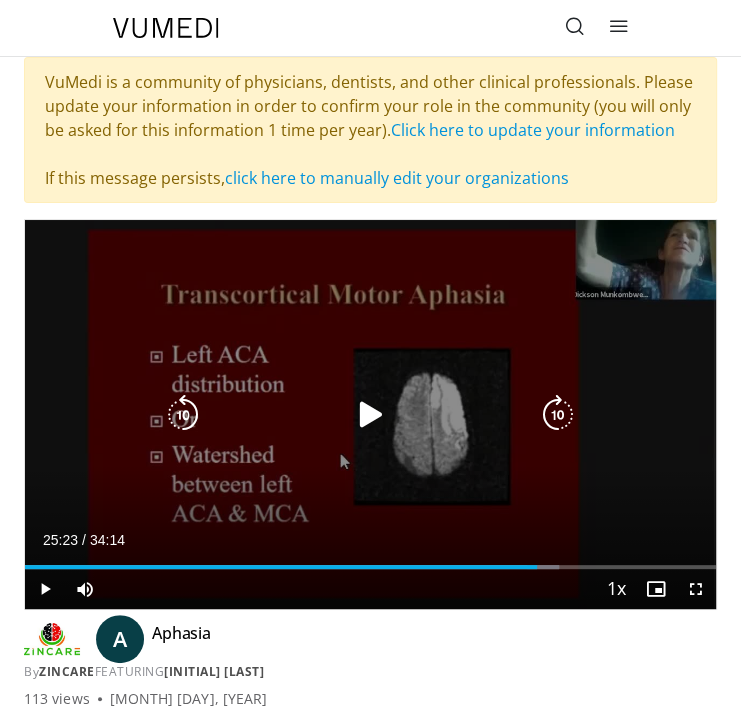 click on "10 seconds
Tap to unmute" at bounding box center [370, 414] 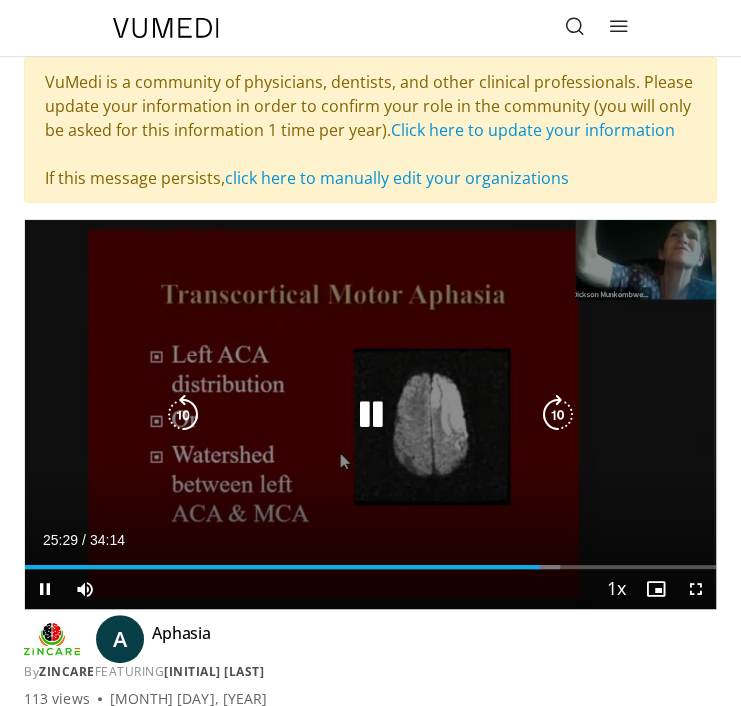 click at bounding box center [371, 415] 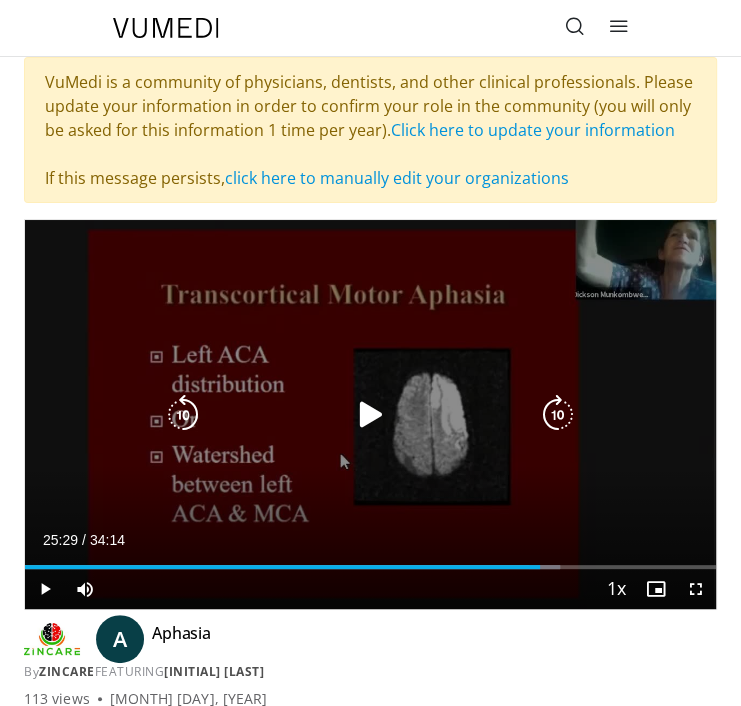click on "10 seconds
Tap to unmute" at bounding box center [370, 414] 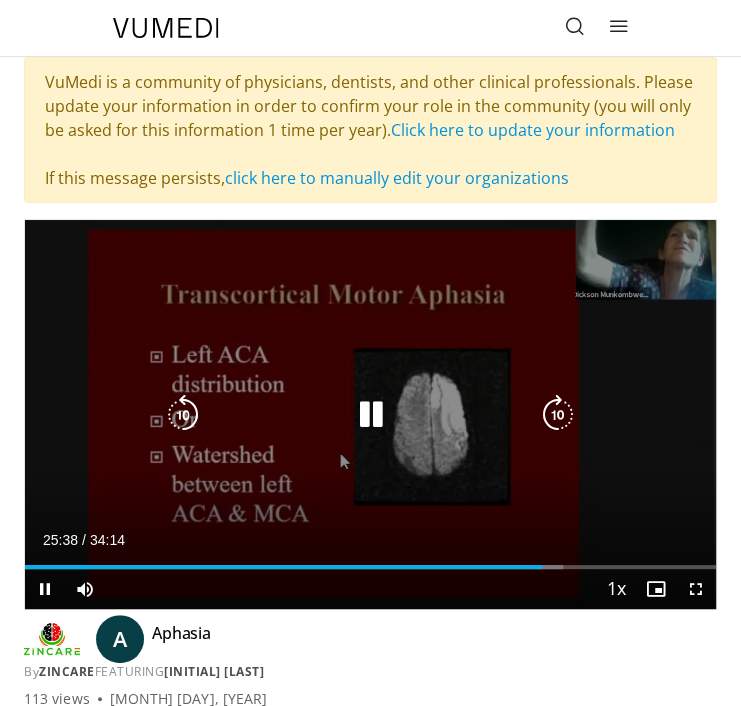 click at bounding box center [371, 415] 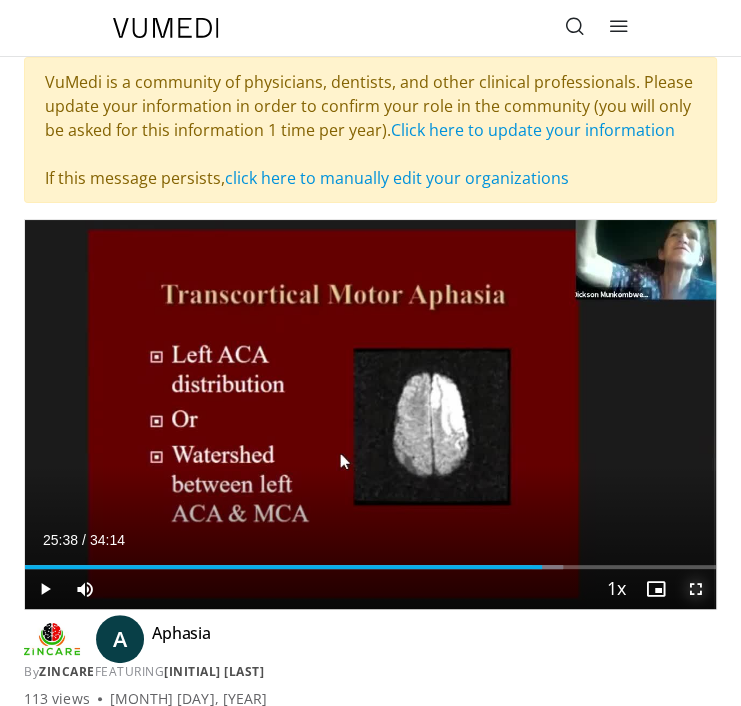 click at bounding box center (696, 589) 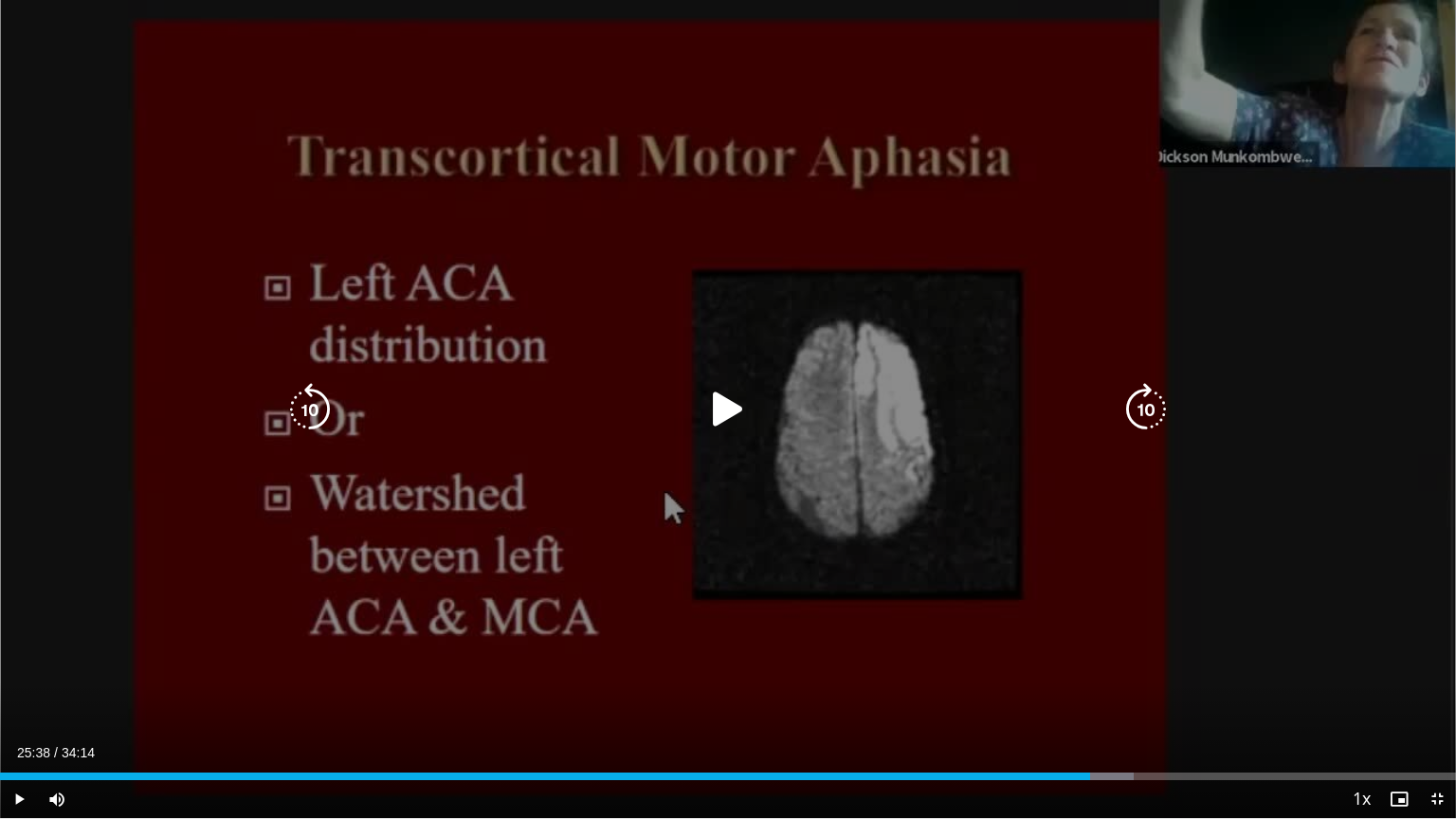 click on "10 seconds
Tap to unmute" at bounding box center [728, 409] 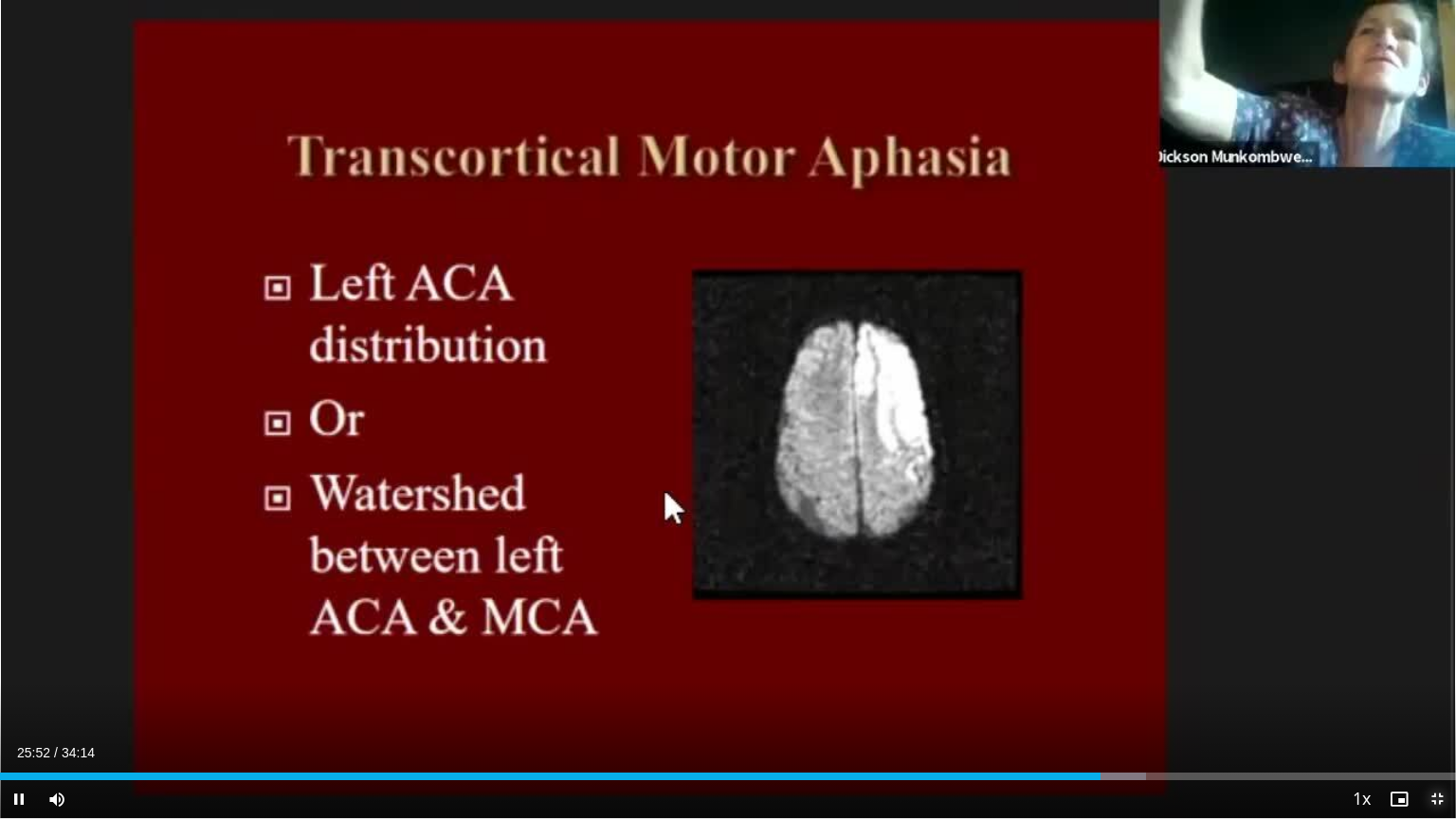 click at bounding box center (1437, 799) 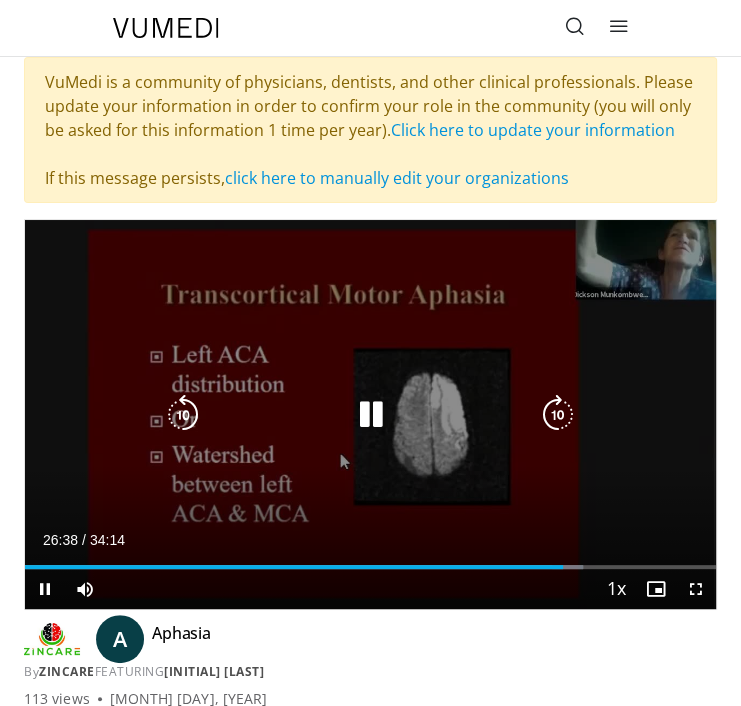 click on "10 seconds
Tap to unmute" at bounding box center [370, 414] 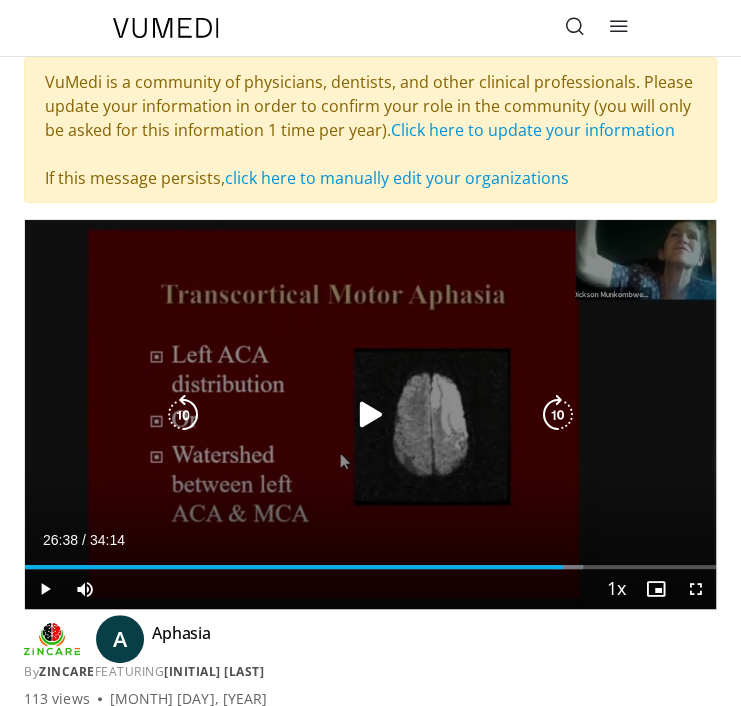 click on "10 seconds
Tap to unmute" at bounding box center (370, 414) 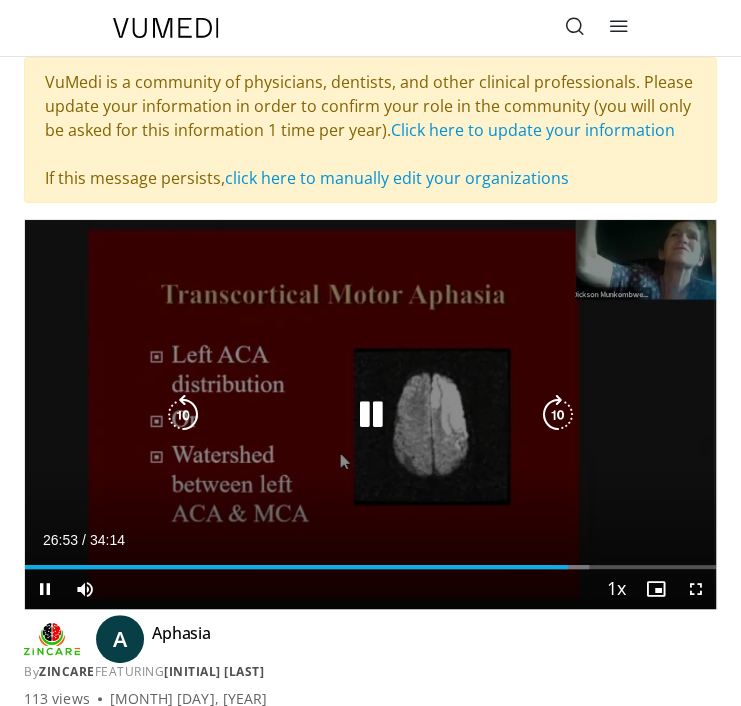 click at bounding box center (371, 415) 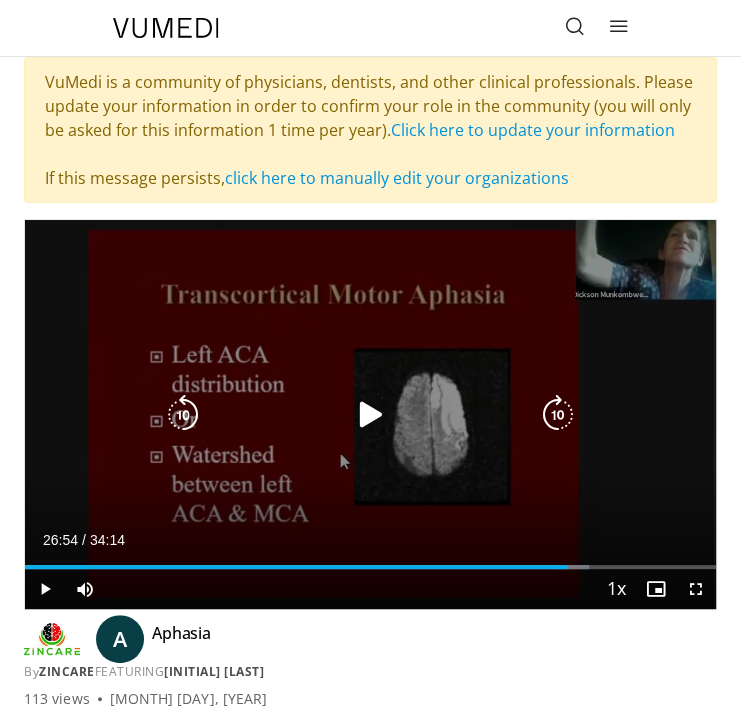 click on "10 seconds
Tap to unmute" at bounding box center (370, 414) 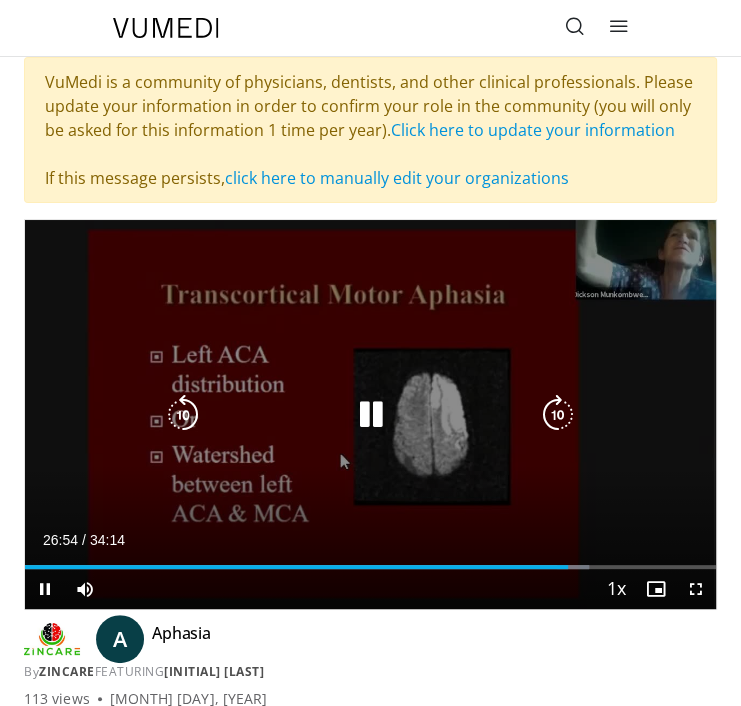 click at bounding box center (371, 415) 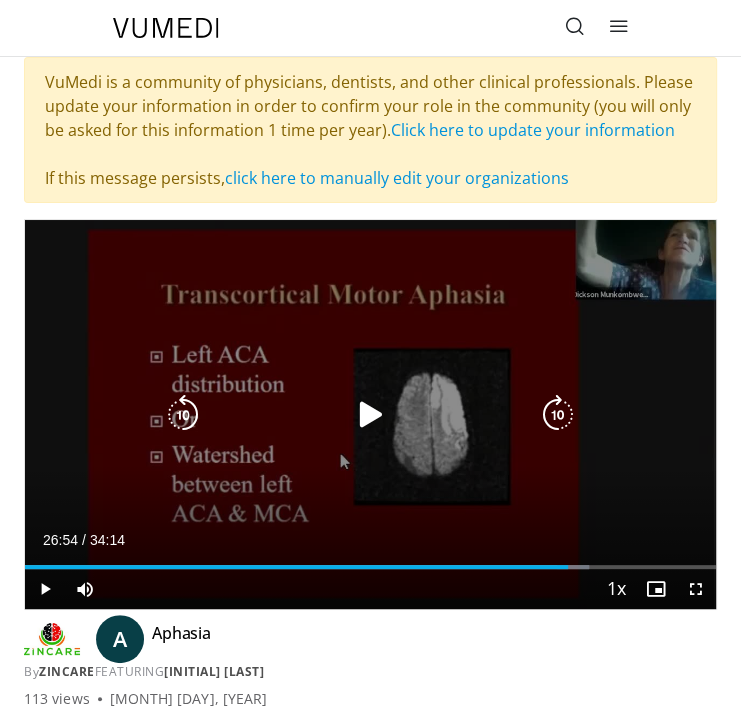 click at bounding box center (371, 415) 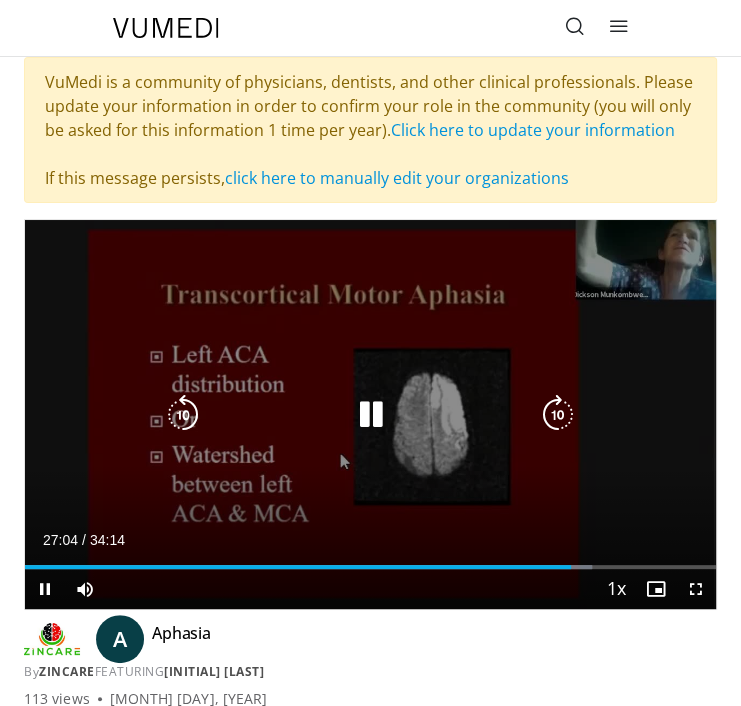 click at bounding box center [371, 415] 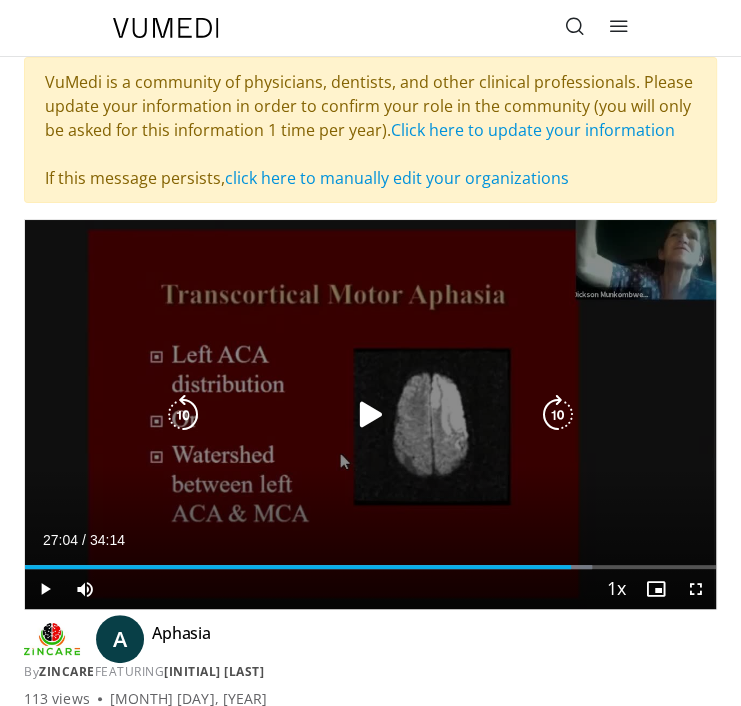 click on "10 seconds
Tap to unmute" at bounding box center (370, 414) 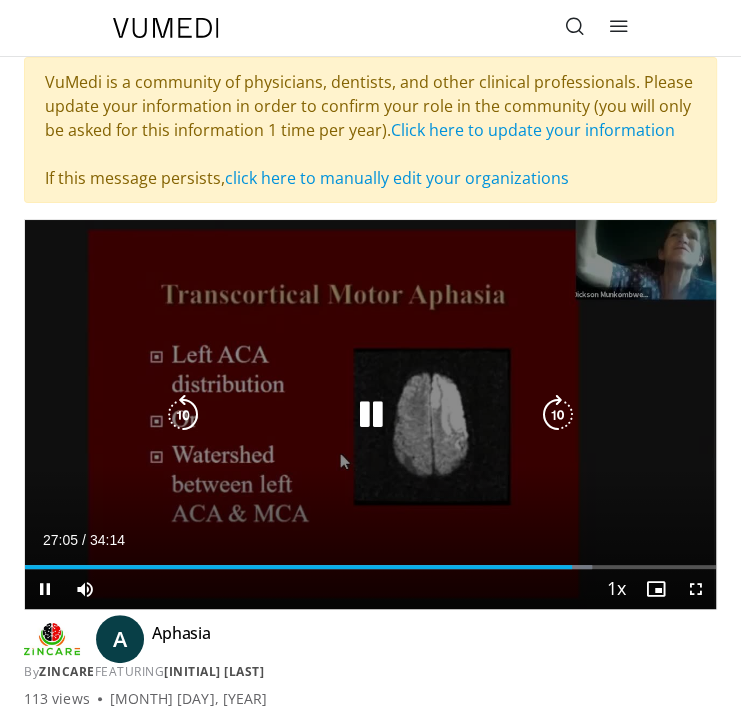 click on "10 seconds
Tap to unmute" at bounding box center (370, 414) 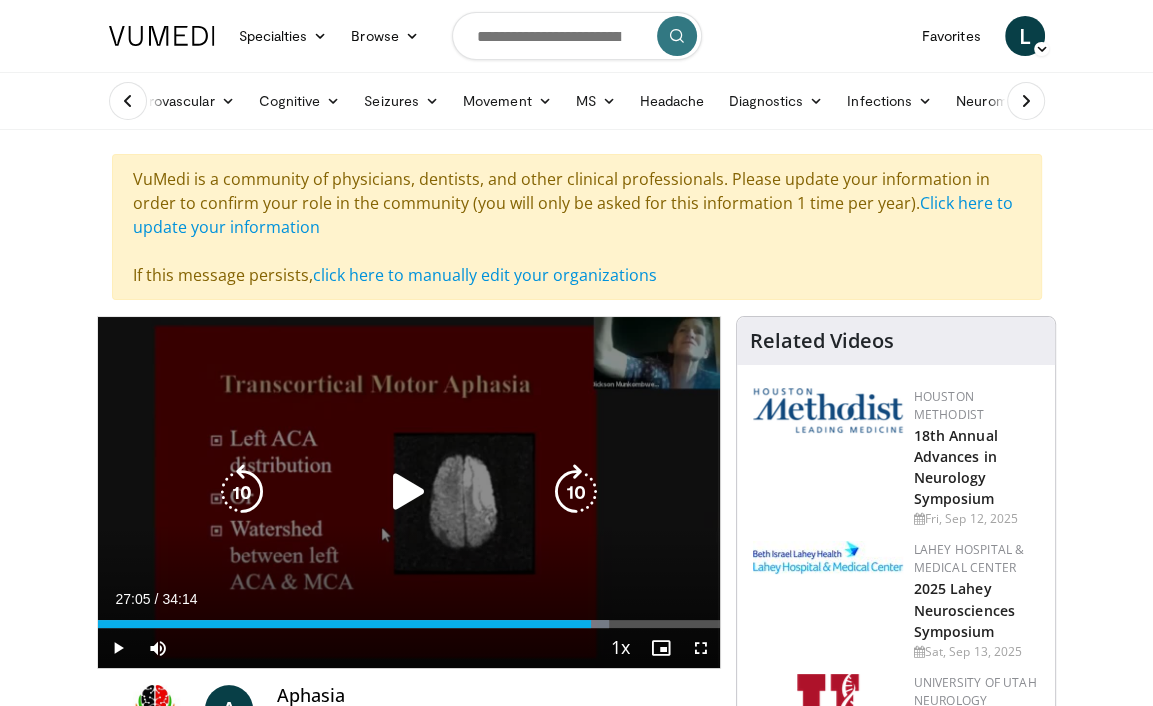 click at bounding box center (409, 492) 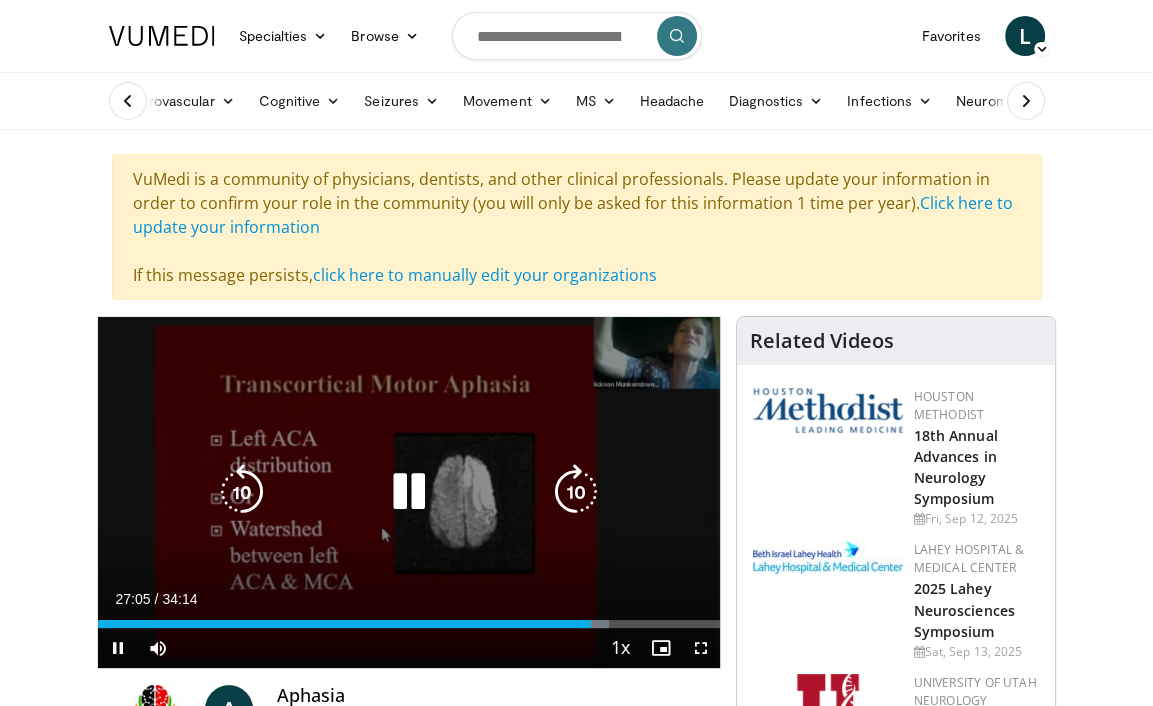 drag, startPoint x: 389, startPoint y: 490, endPoint x: 391, endPoint y: 390, distance: 100.02 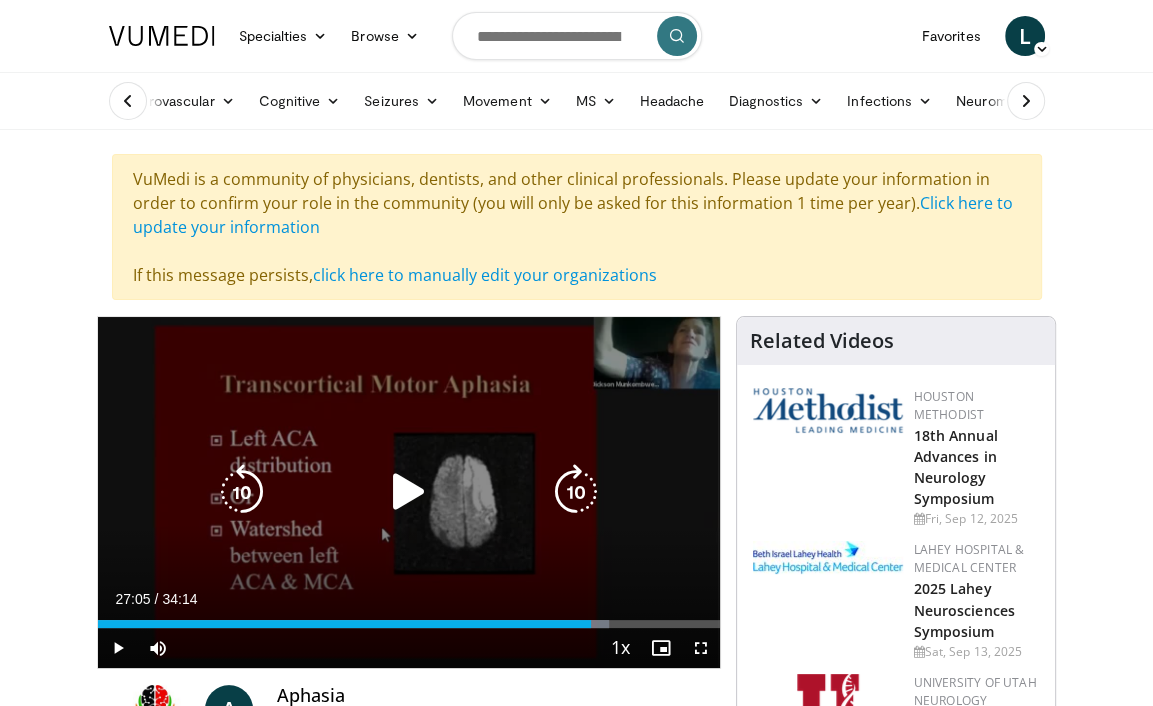 click at bounding box center [409, 492] 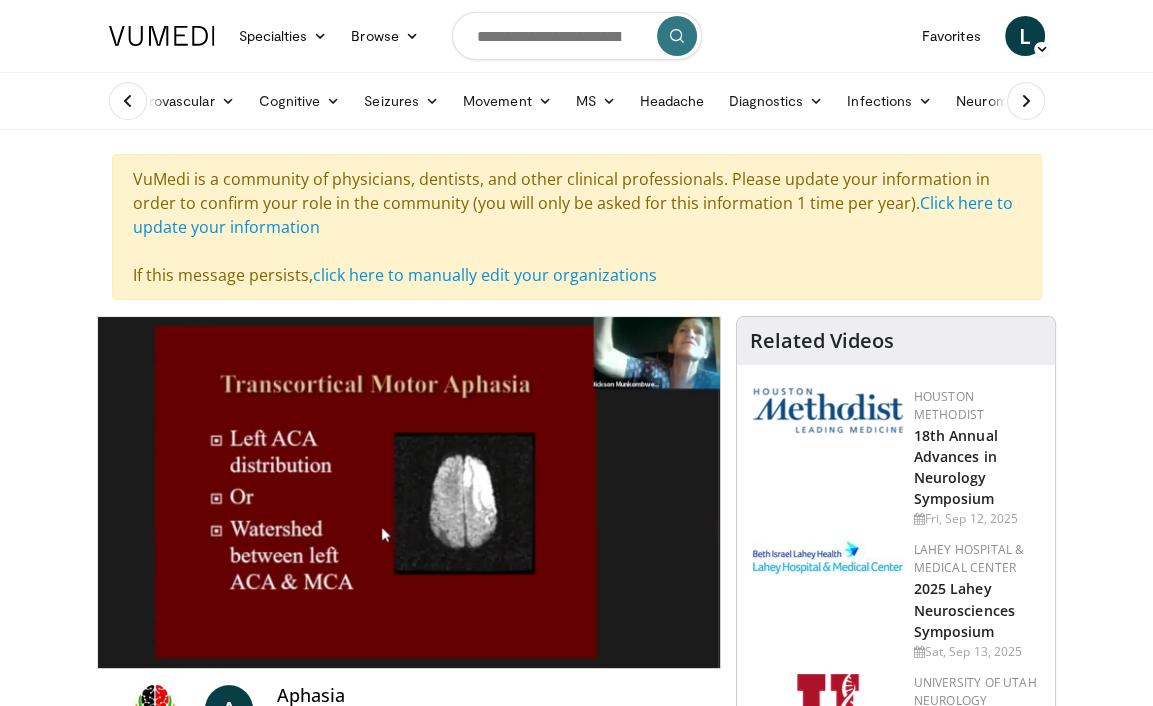 type 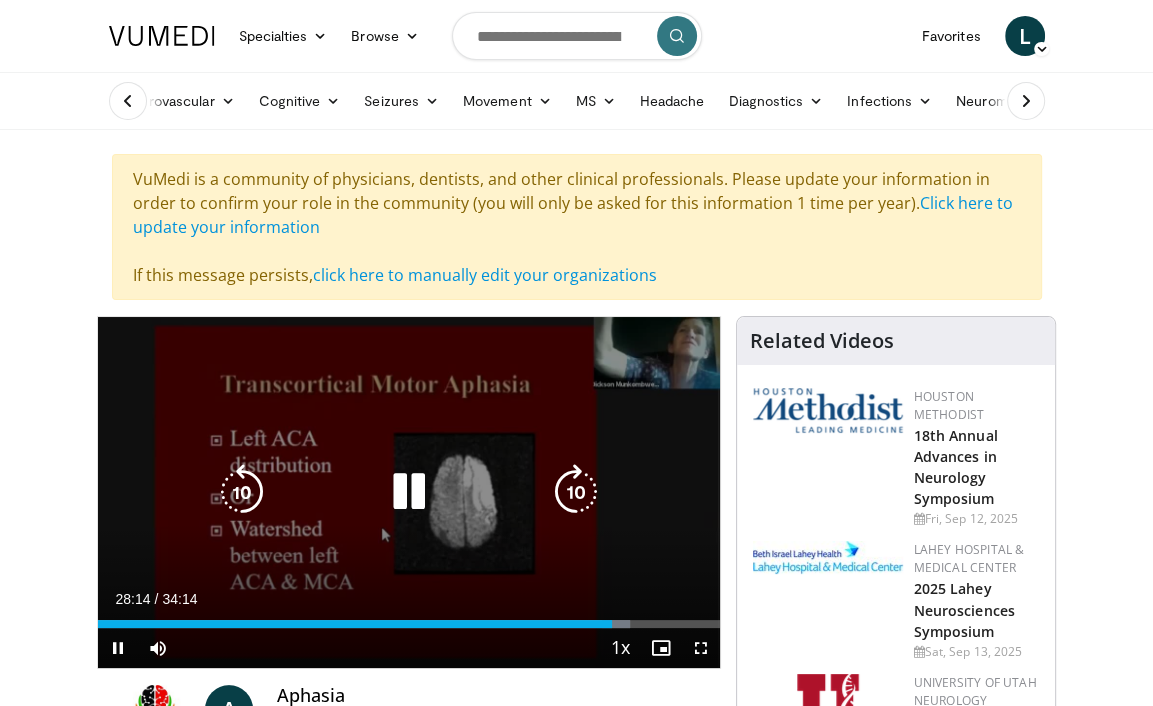 click at bounding box center [409, 492] 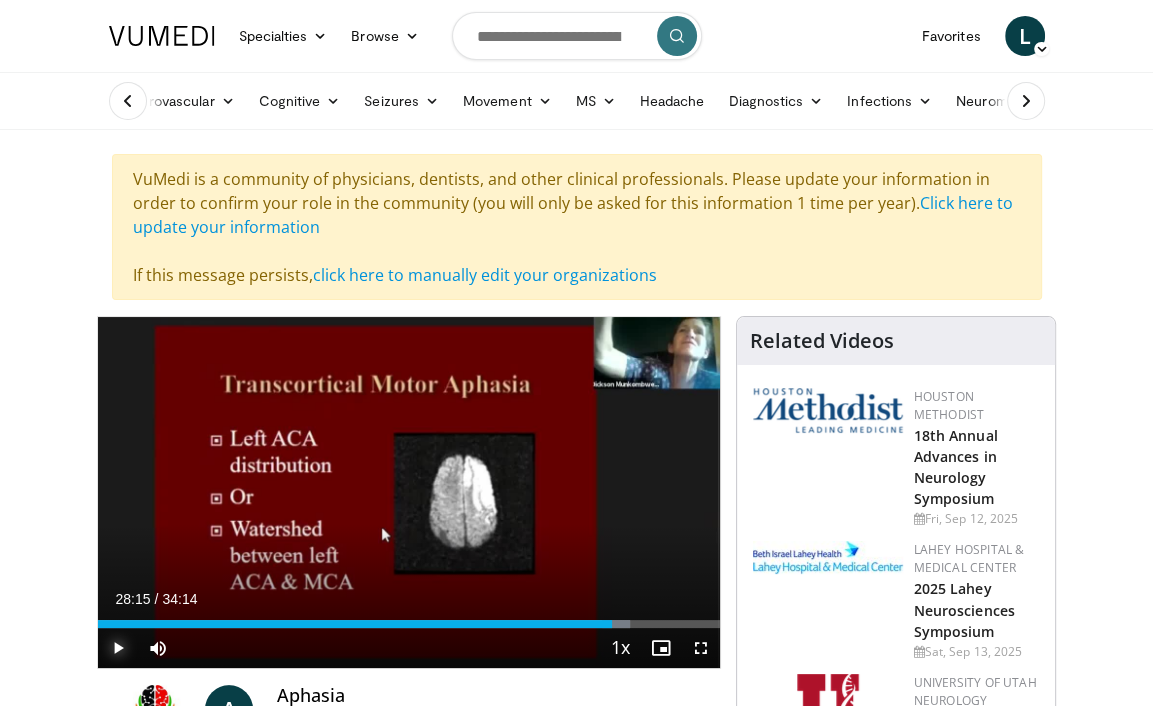 click at bounding box center (118, 648) 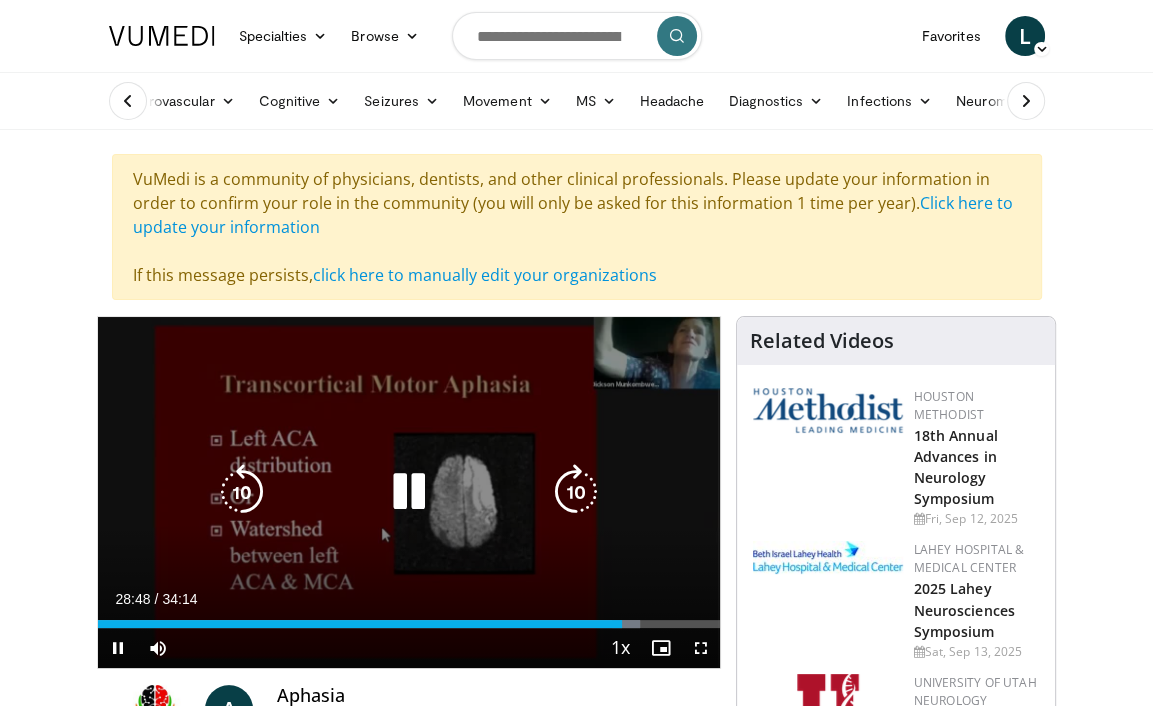 click on "10 seconds
Tap to unmute" at bounding box center (409, 492) 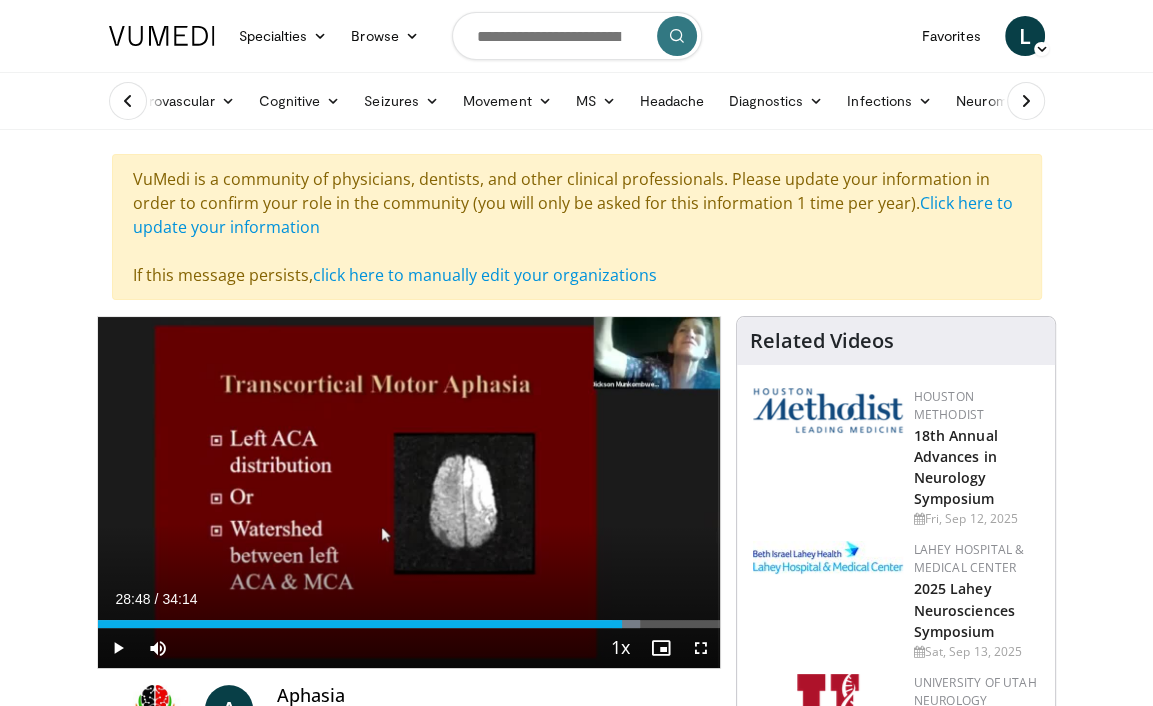 click on "Specialties
Adult & Family Medicine
Allergy, Asthma, Immunology
Anesthesiology
Cardiology
Dental
Dermatology
Endocrinology
Gastroenterology & Hepatology
General Surgery
Hematology & Oncology
Infectious Disease
Nephrology
Neurology
Neurosurgery
Obstetrics & Gynecology
Ophthalmology
Oral Maxillofacial
Orthopaedics
Otolaryngology
Pediatrics
Plastic Surgery
Podiatry
Psychiatry
Pulmonology
Radiation Oncology
Radiology
Rheumatology
Urology" at bounding box center (576, 2384) 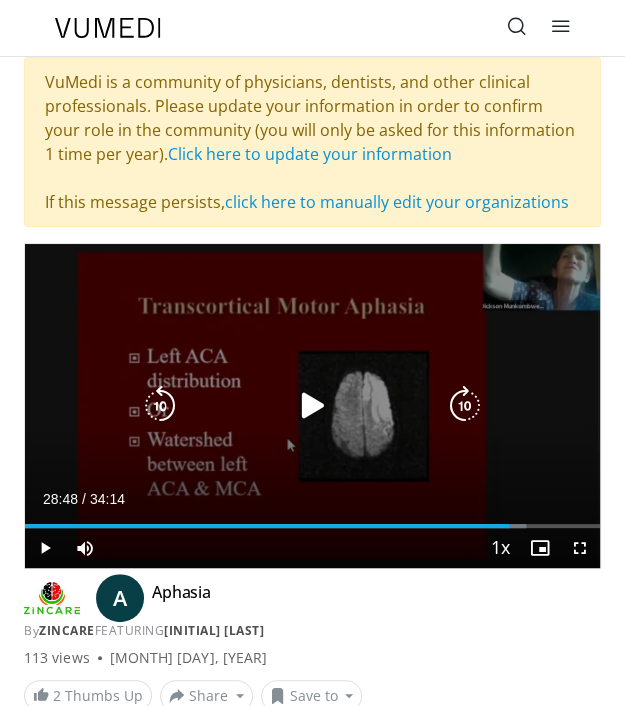 click on "10 seconds
Tap to unmute" at bounding box center [312, 406] 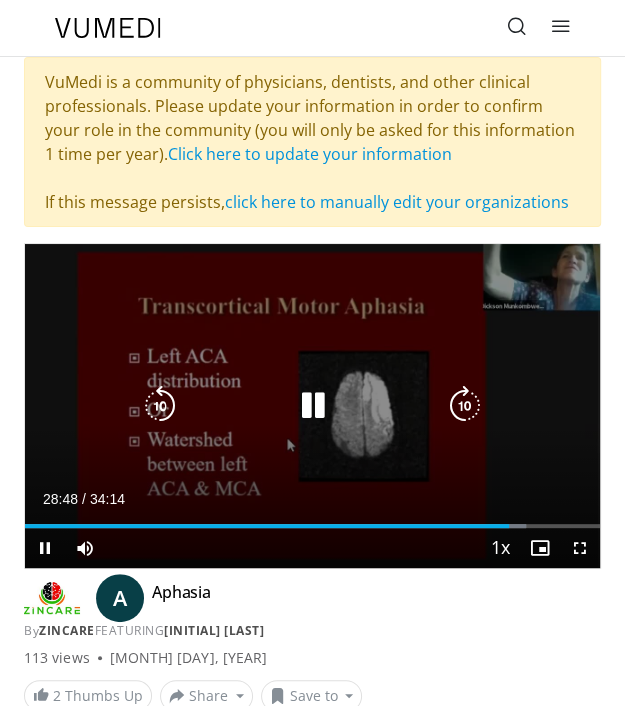 click at bounding box center (160, 406) 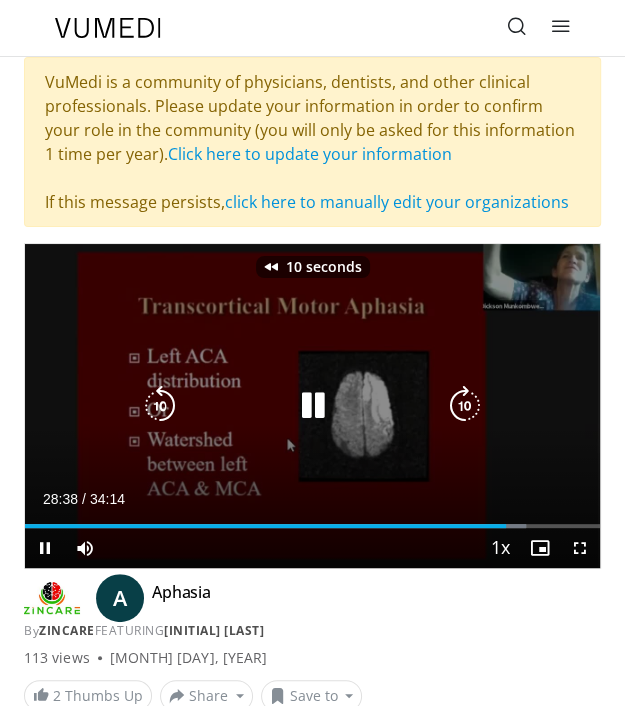 click at bounding box center [160, 406] 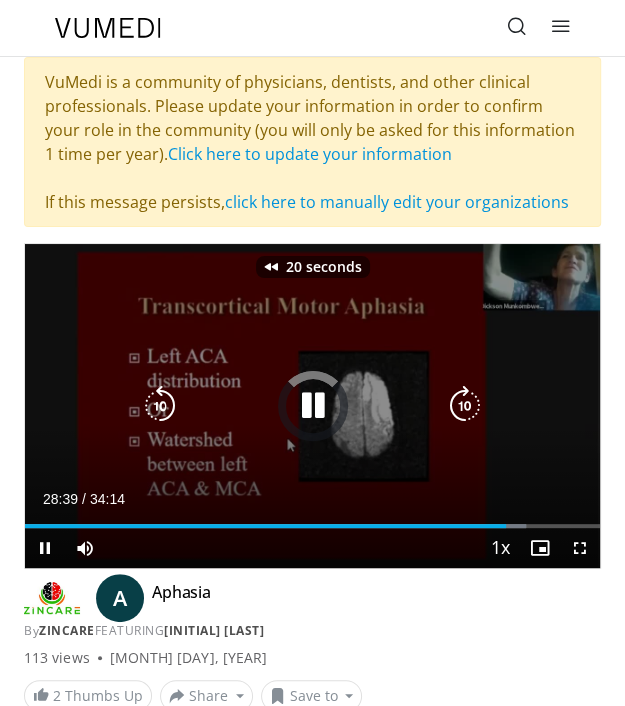 click at bounding box center [160, 406] 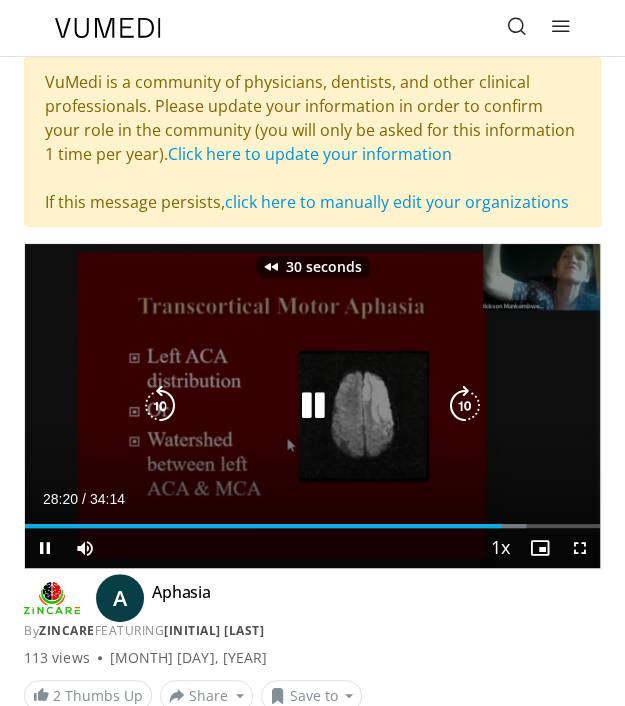 click at bounding box center [313, 406] 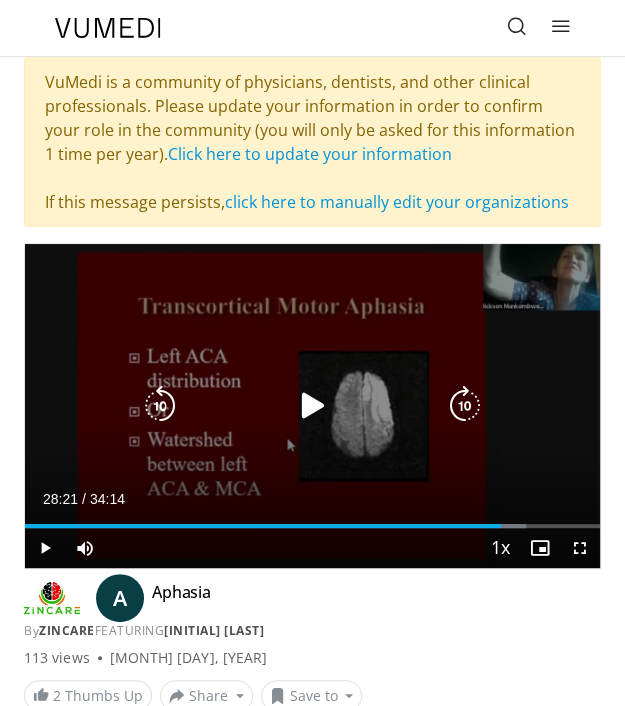 click on "30 seconds
Tap to unmute" at bounding box center [312, 406] 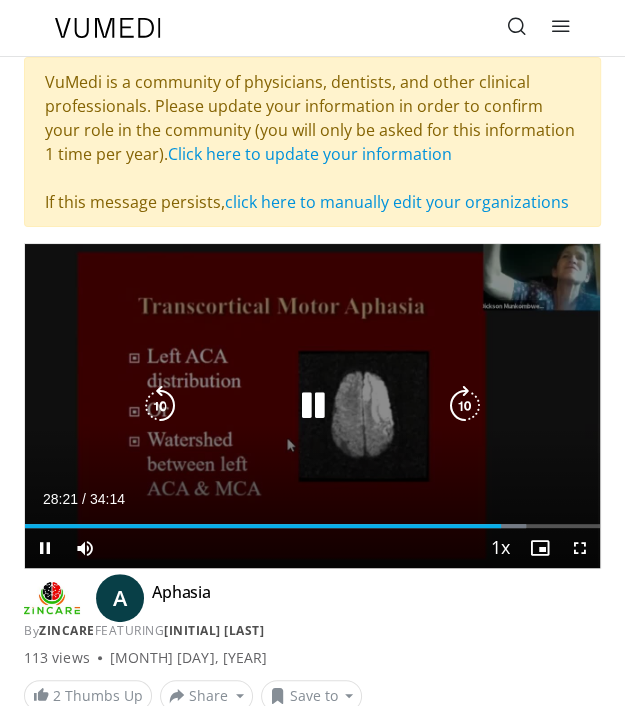 click on "30 seconds
Tap to unmute" at bounding box center [312, 406] 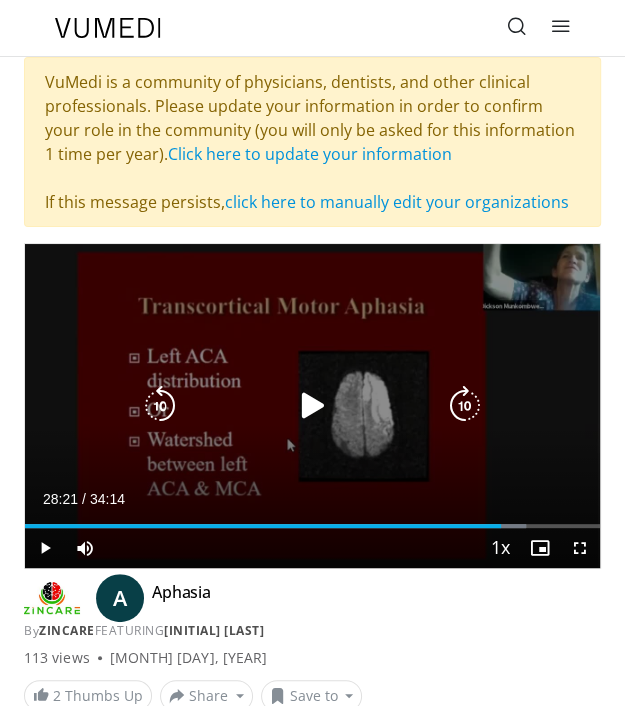 click at bounding box center (313, 406) 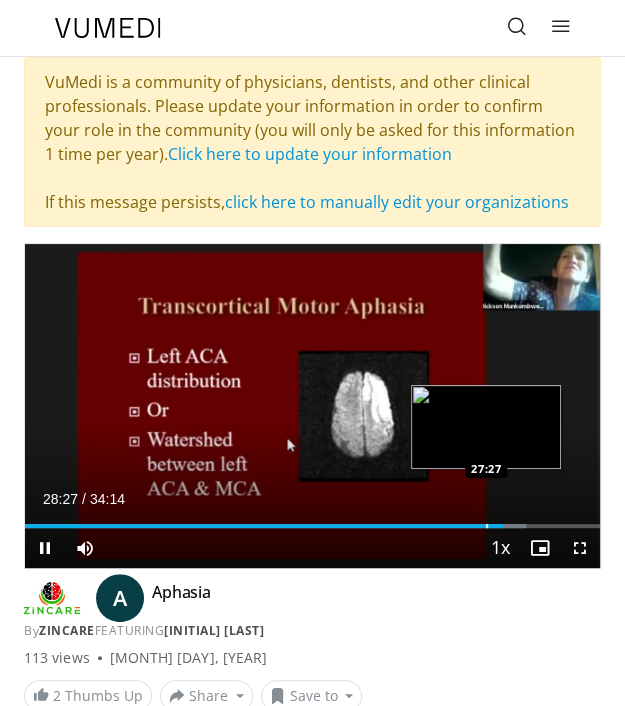 click on "Loaded :  87.13% 28:27 27:27" at bounding box center (312, 518) 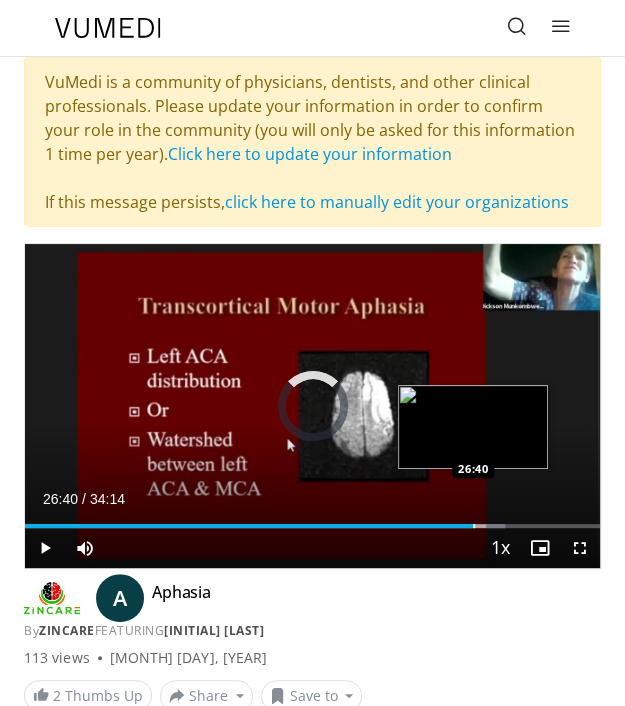click at bounding box center [474, 526] 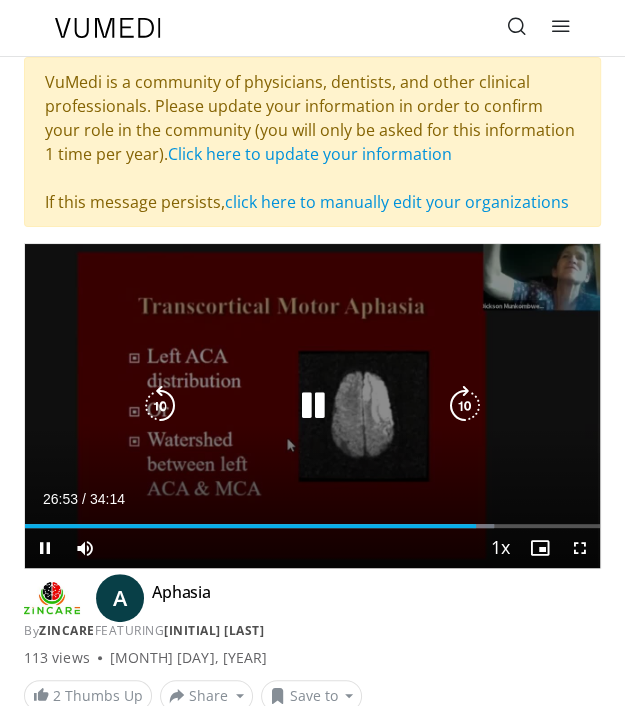 click at bounding box center (465, 406) 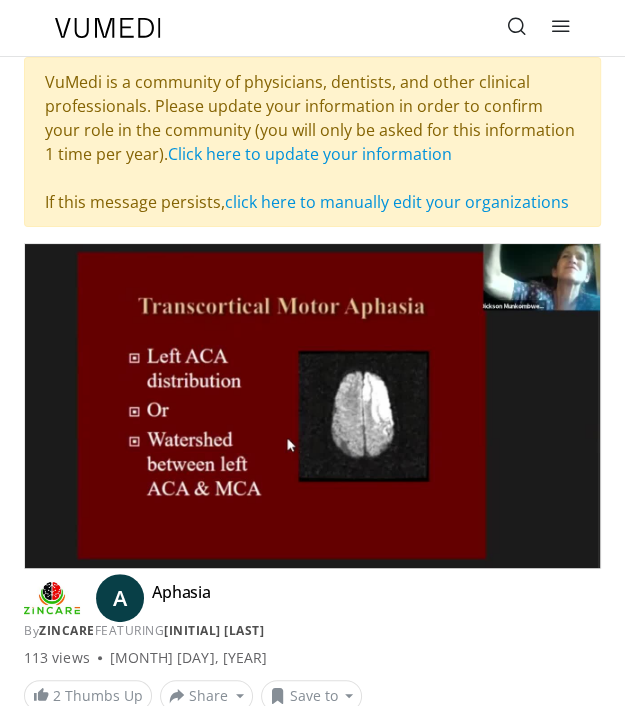 type 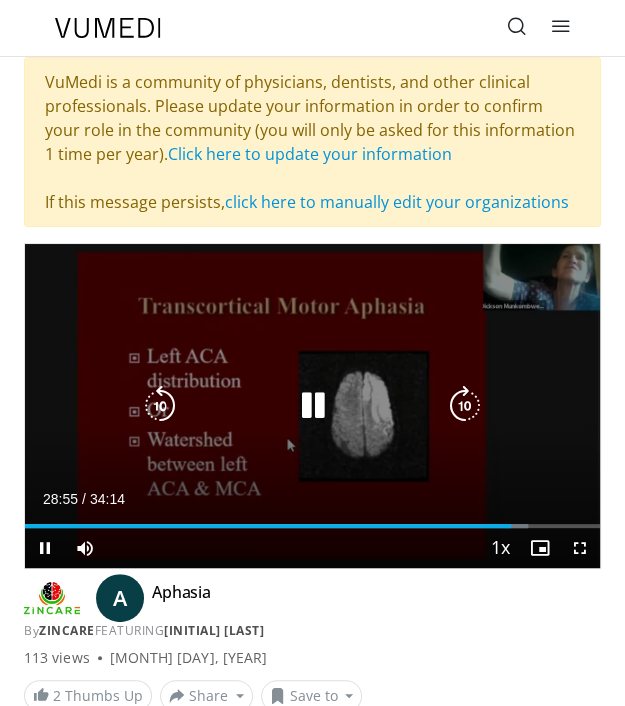 click on "10 seconds
Tap to unmute" at bounding box center (312, 406) 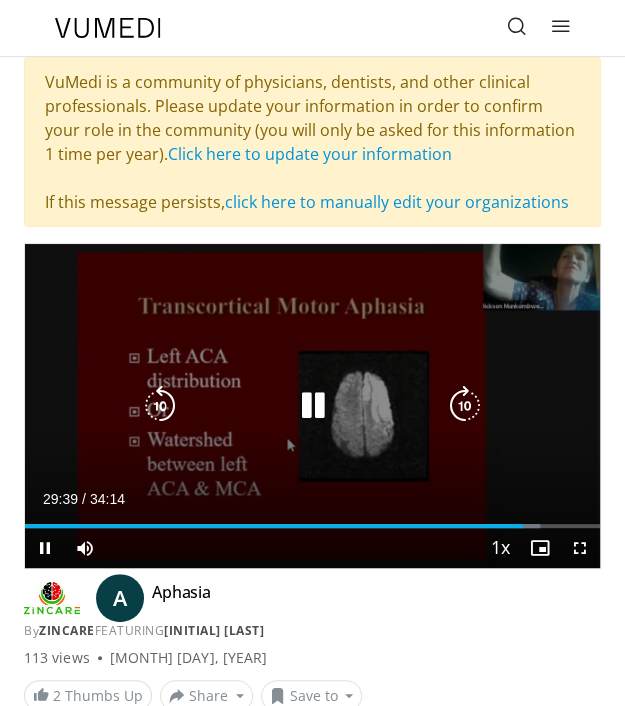 click at bounding box center (313, 406) 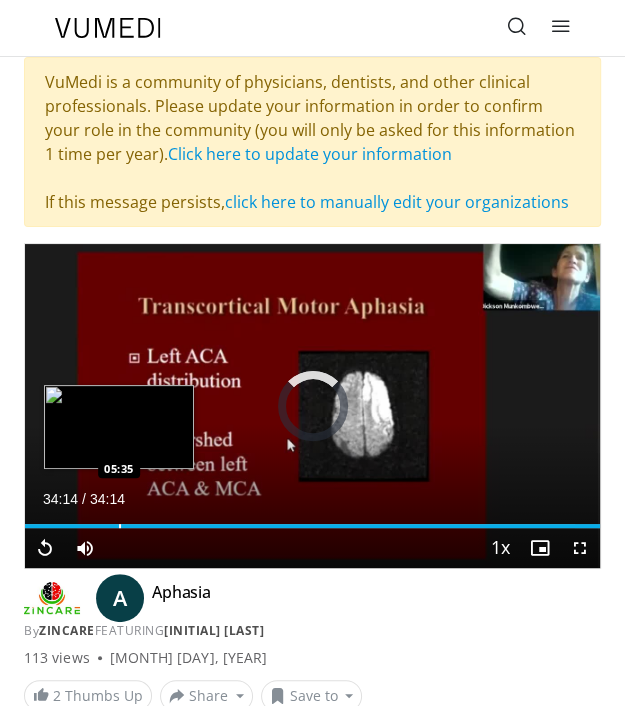click at bounding box center [120, 526] 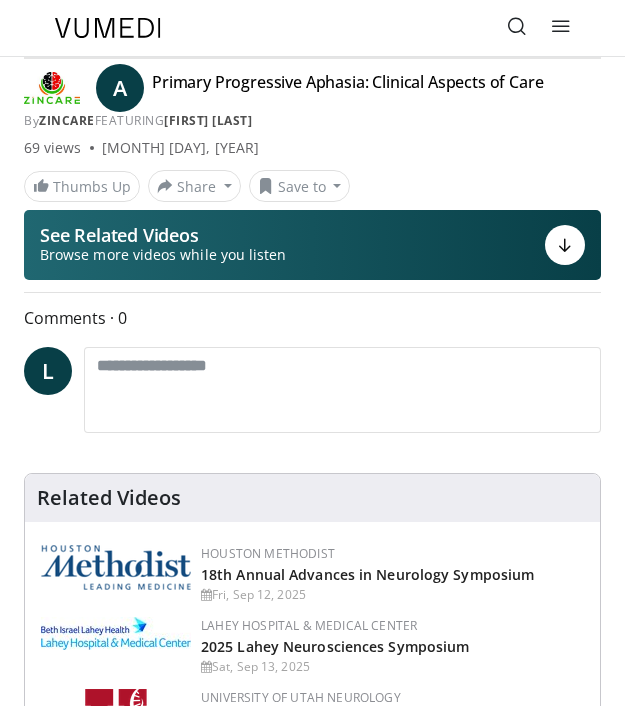 scroll, scrollTop: 0, scrollLeft: 0, axis: both 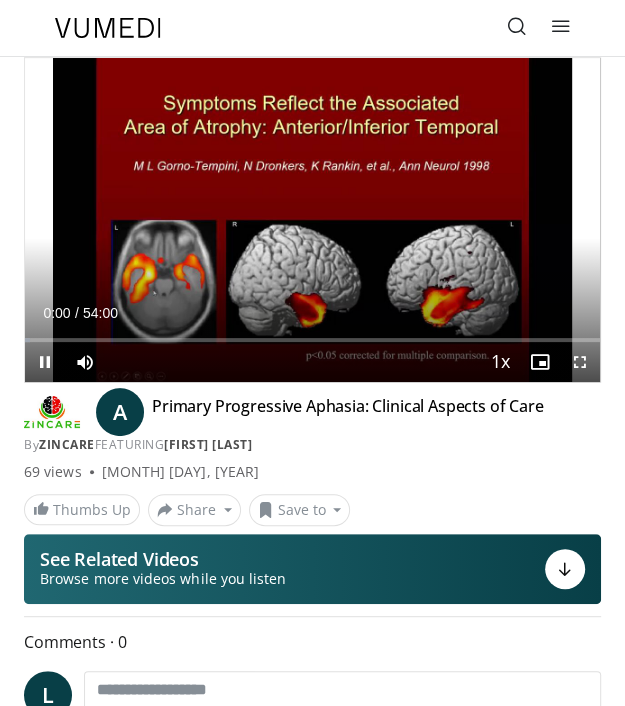 click on "Specialties
Adult & Family Medicine
Allergy, Asthma, Immunology
Anesthesiology
Cardiology
Dental
Dermatology
Endocrinology
Gastroenterology & Hepatology
General Surgery
Hematology & Oncology
Infectious Disease
Nephrology
Neurology
Neurosurgery
Obstetrics & Gynecology
Ophthalmology
Oral Maxillofacial
Orthopaedics
Otolaryngology
Pediatrics
Plastic Surgery
Podiatry
Psychiatry
Pulmonology
Radiation Oncology
Radiology
Rheumatology
Urology
Browse
Videos" at bounding box center [313, 28] 